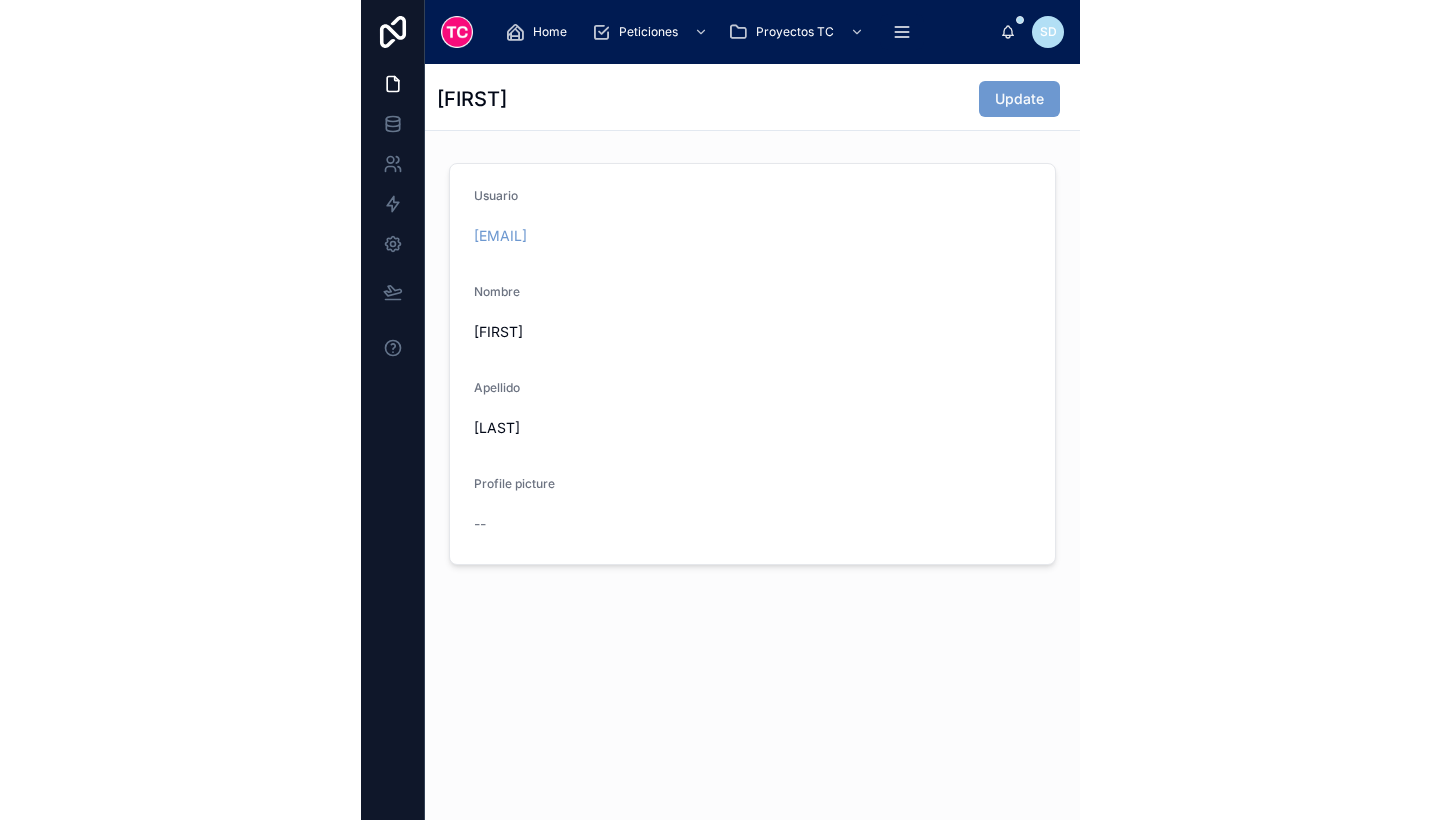 scroll, scrollTop: 0, scrollLeft: 0, axis: both 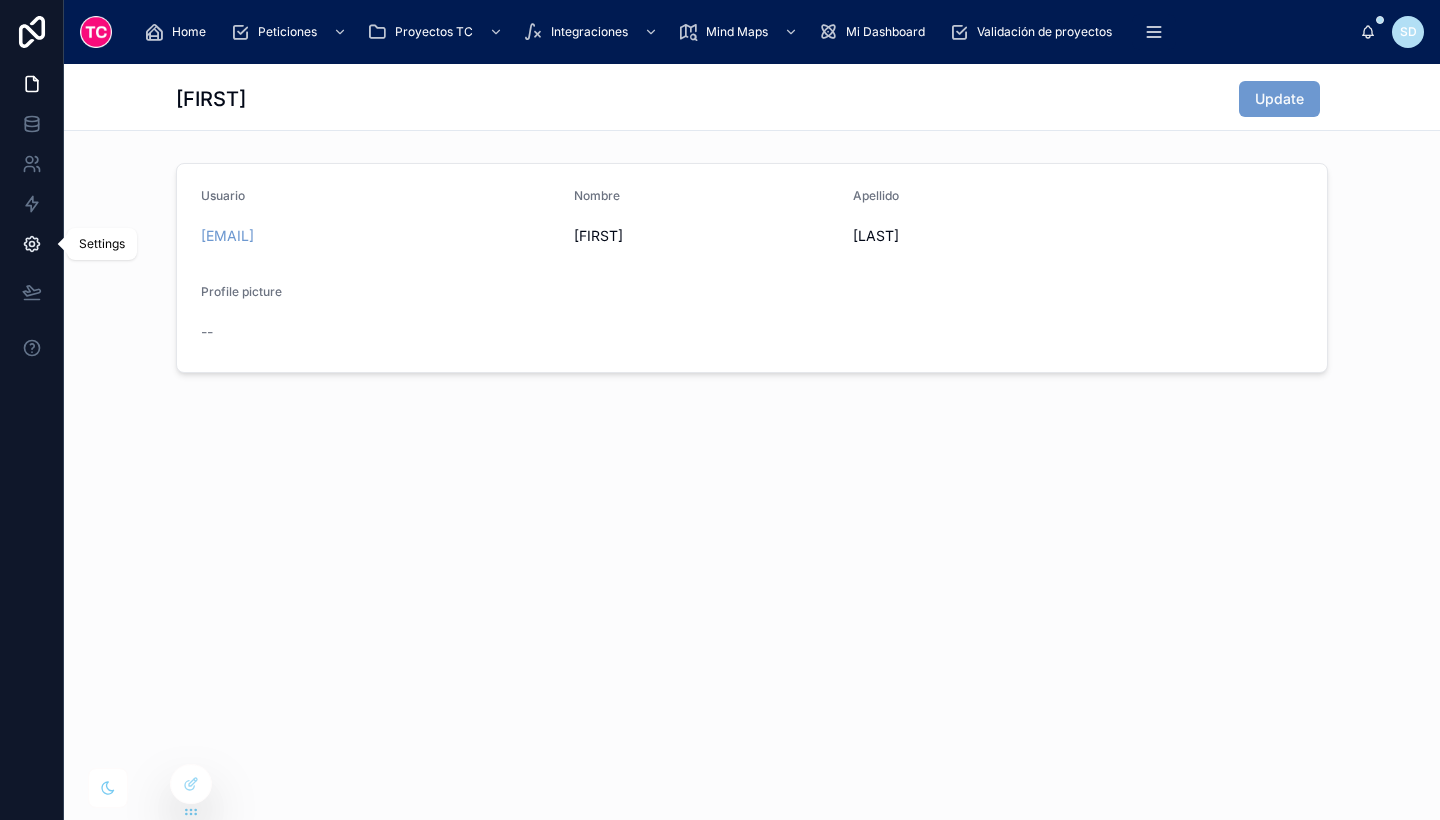 click at bounding box center [31, 244] 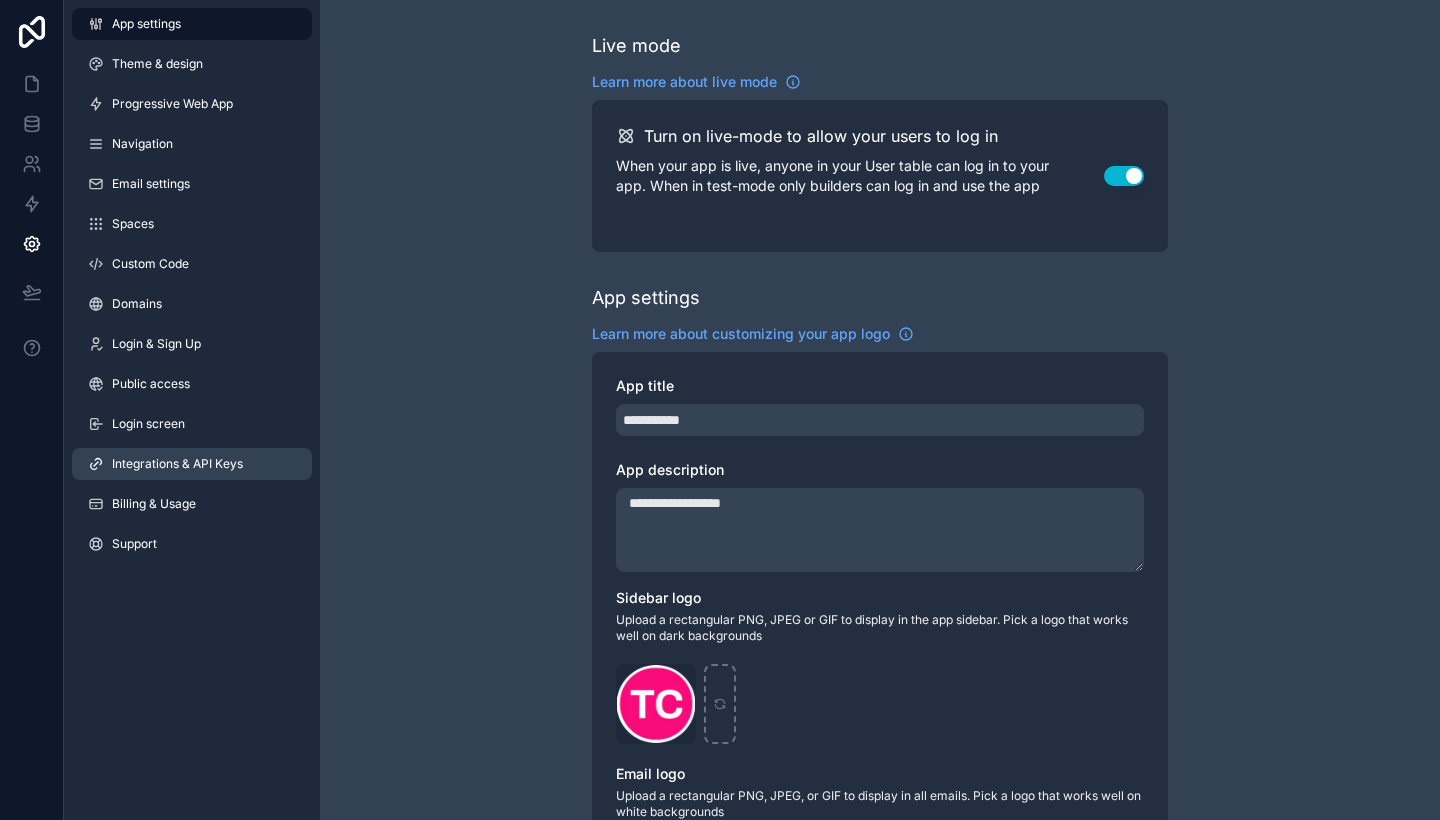 click on "Integrations & API Keys" at bounding box center [192, 464] 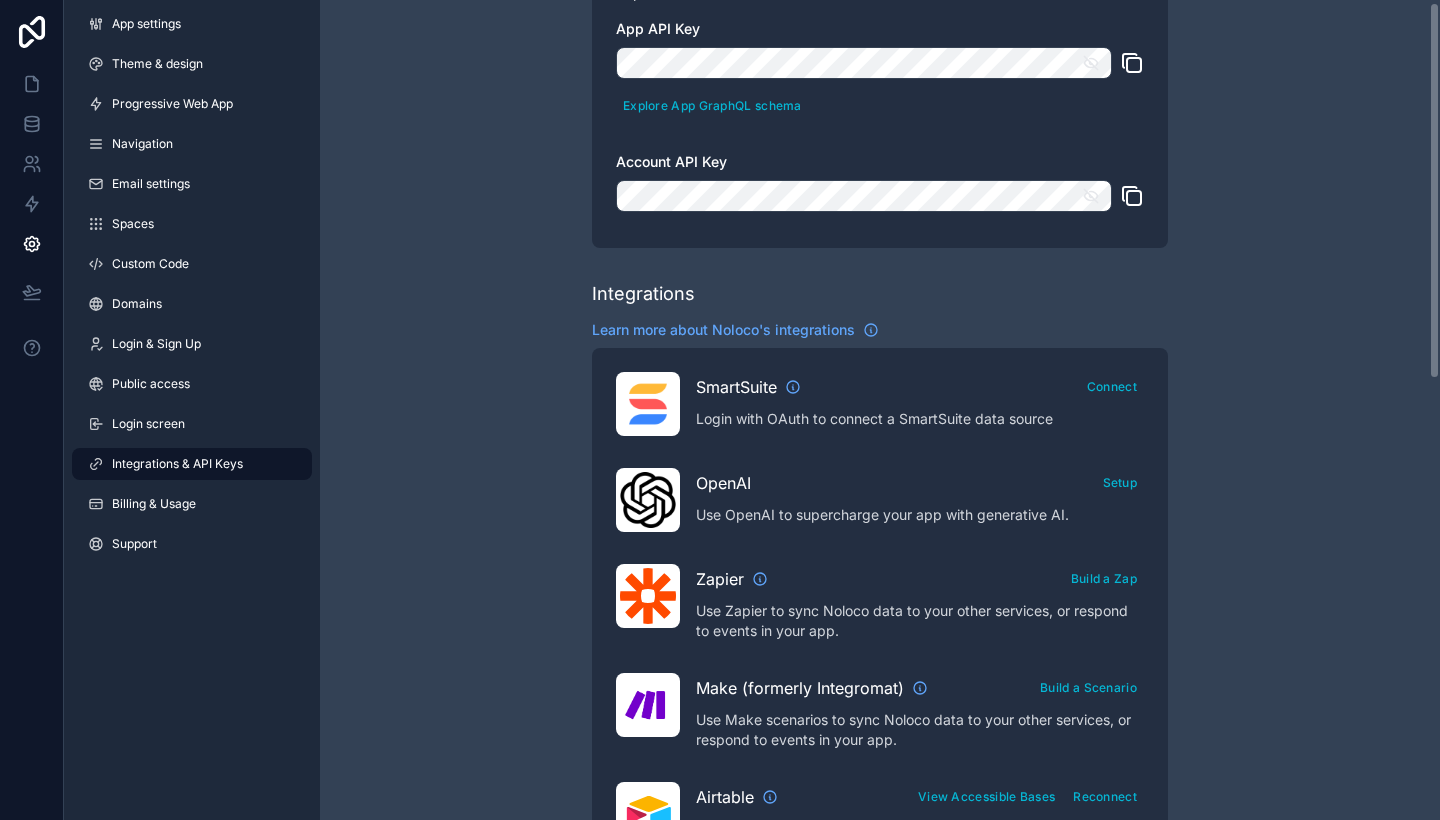 scroll, scrollTop: 0, scrollLeft: 0, axis: both 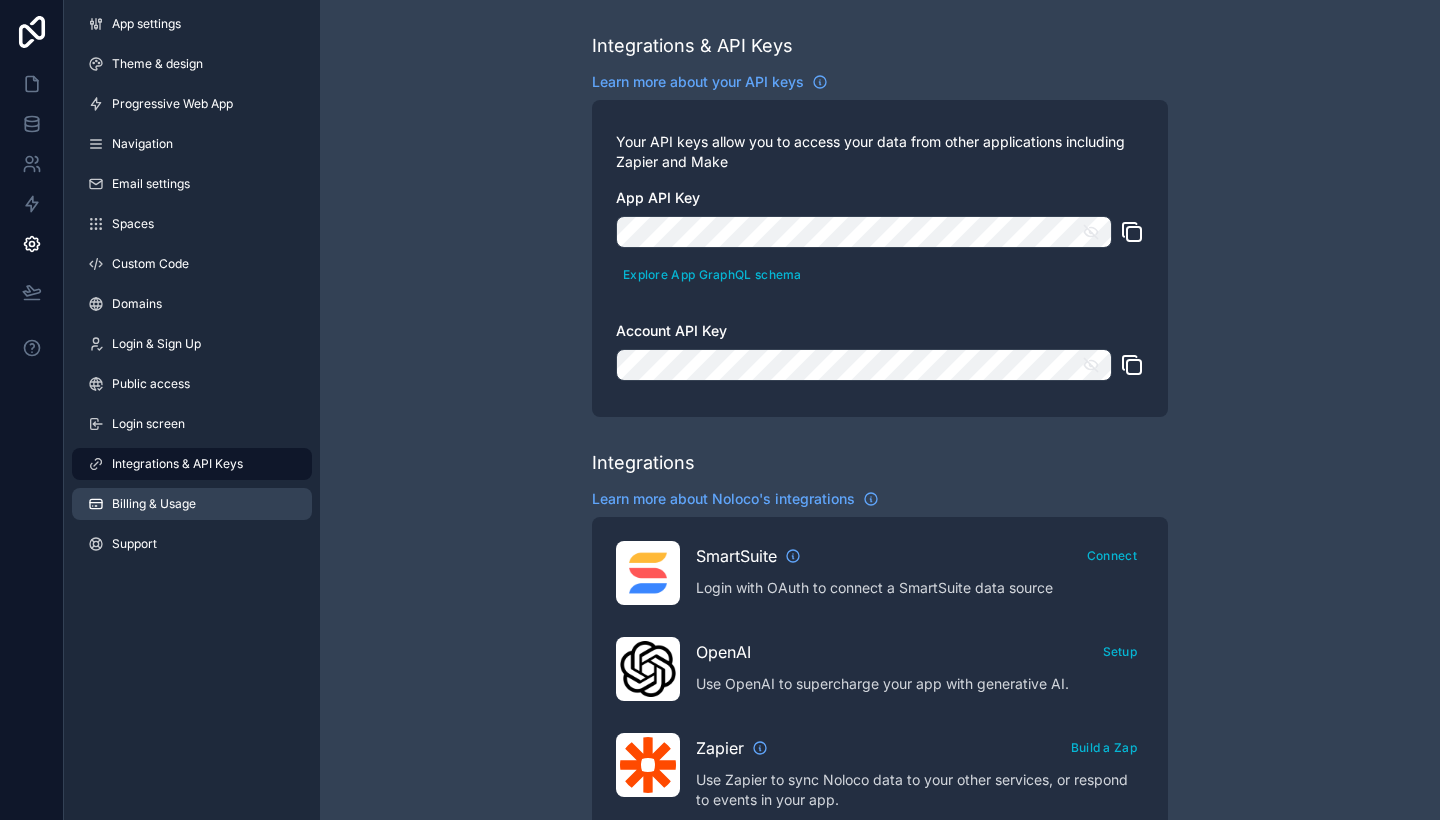 click on "Billing & Usage" at bounding box center [154, 504] 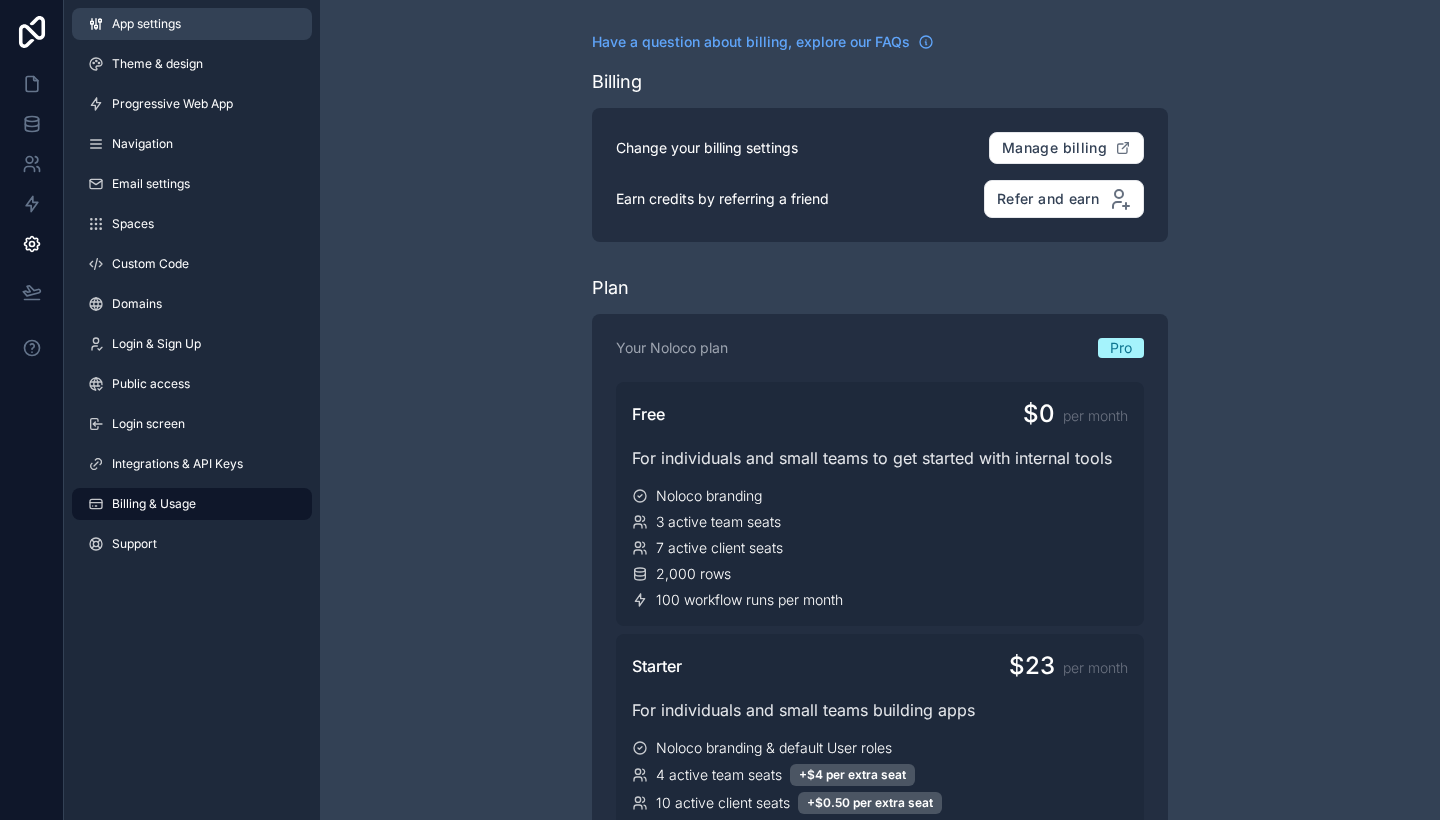 click on "App settings" at bounding box center (146, 24) 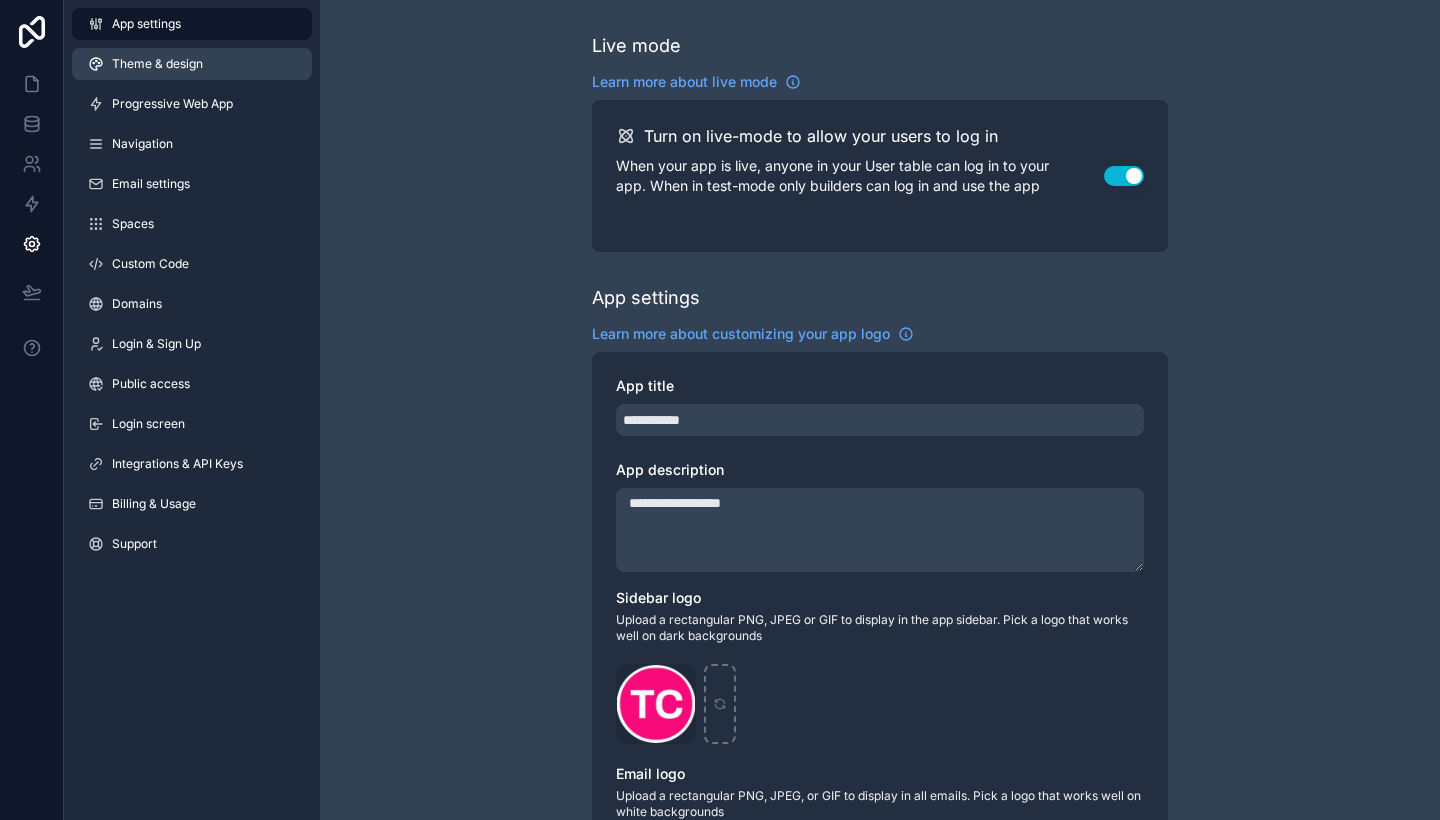click on "Theme & design" at bounding box center (157, 64) 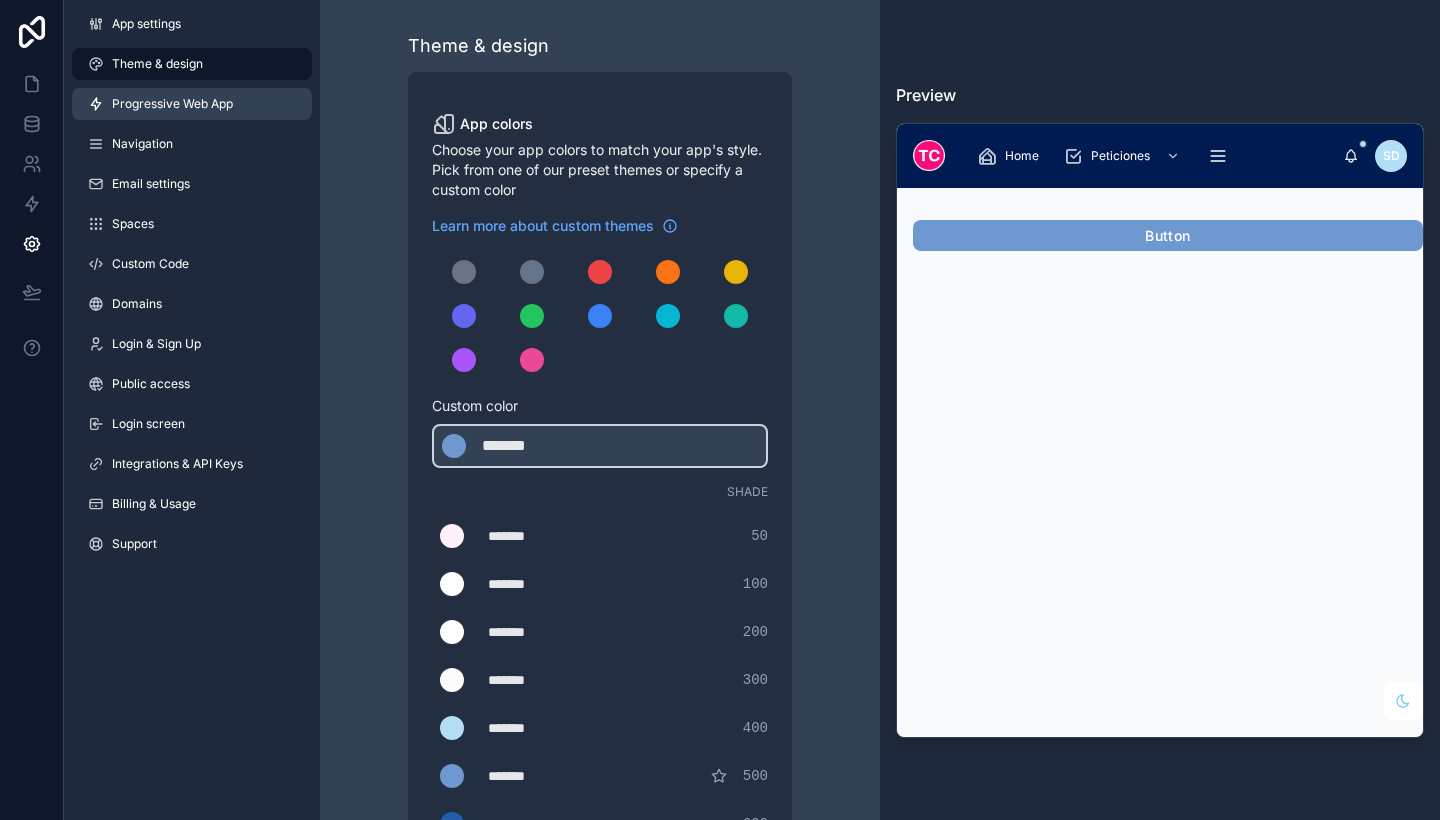 click on "Progressive Web App" at bounding box center [172, 104] 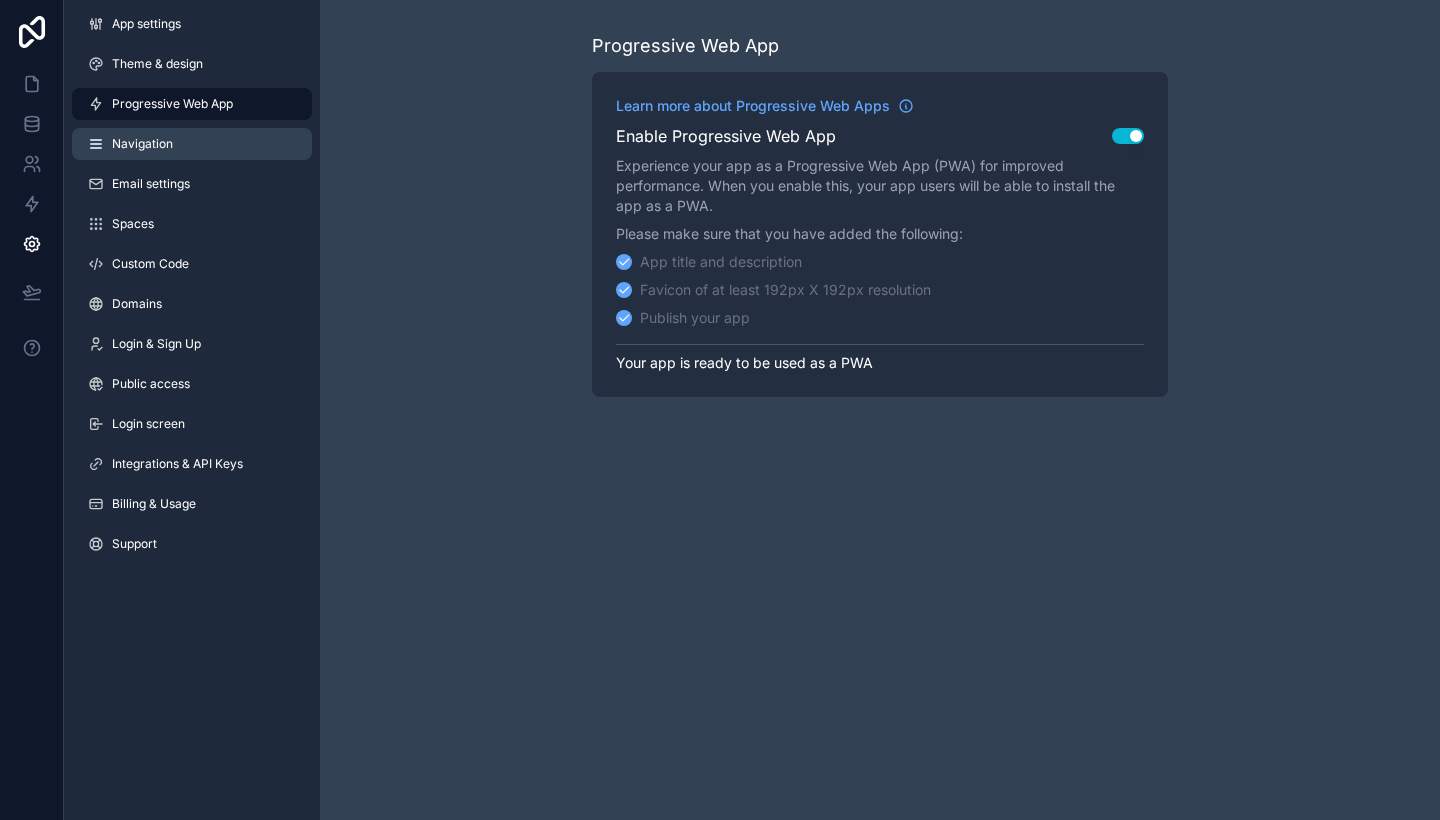 click on "Navigation" at bounding box center [142, 144] 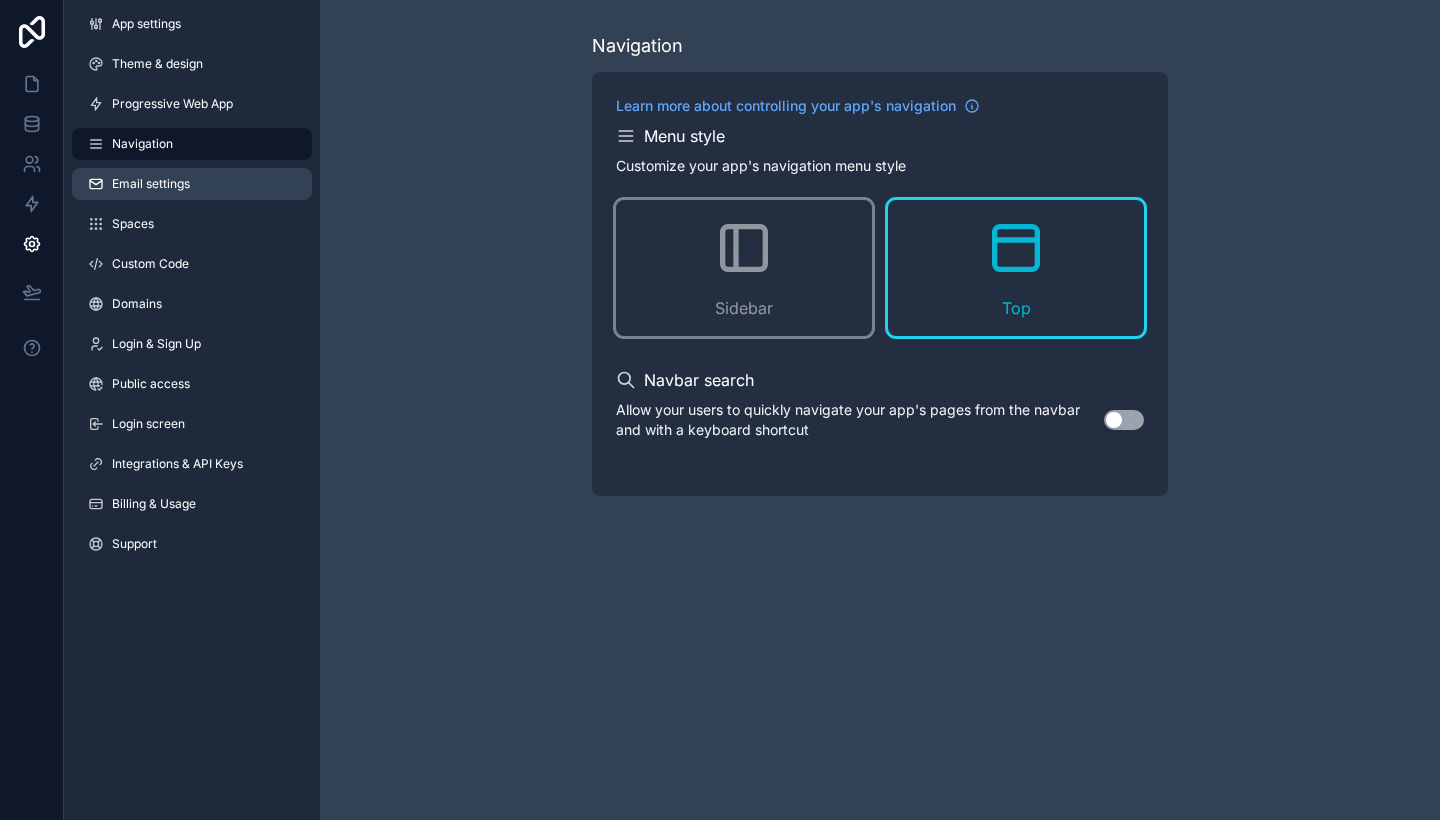 click on "Email settings" at bounding box center [151, 184] 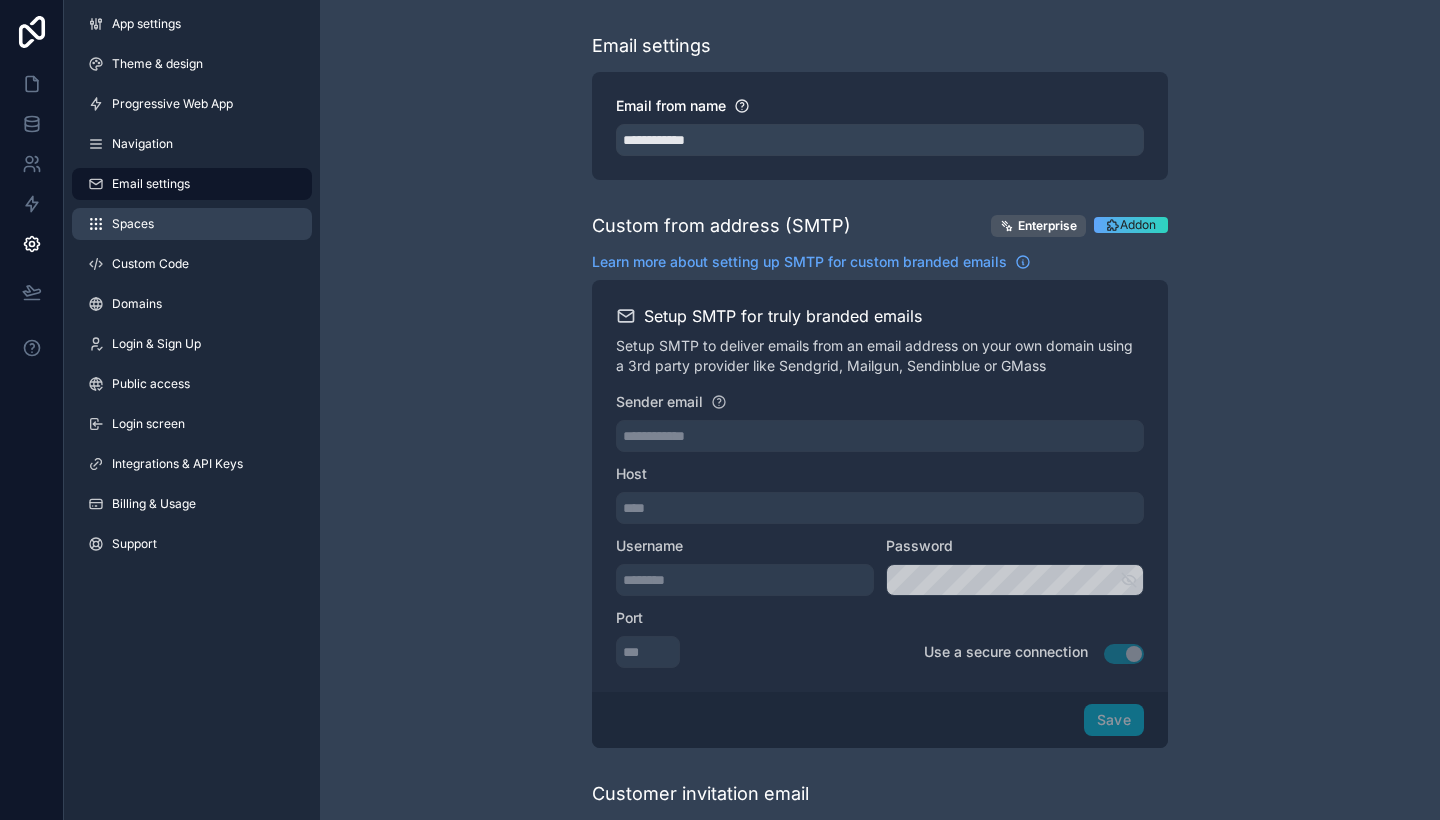 click on "Spaces" at bounding box center (192, 224) 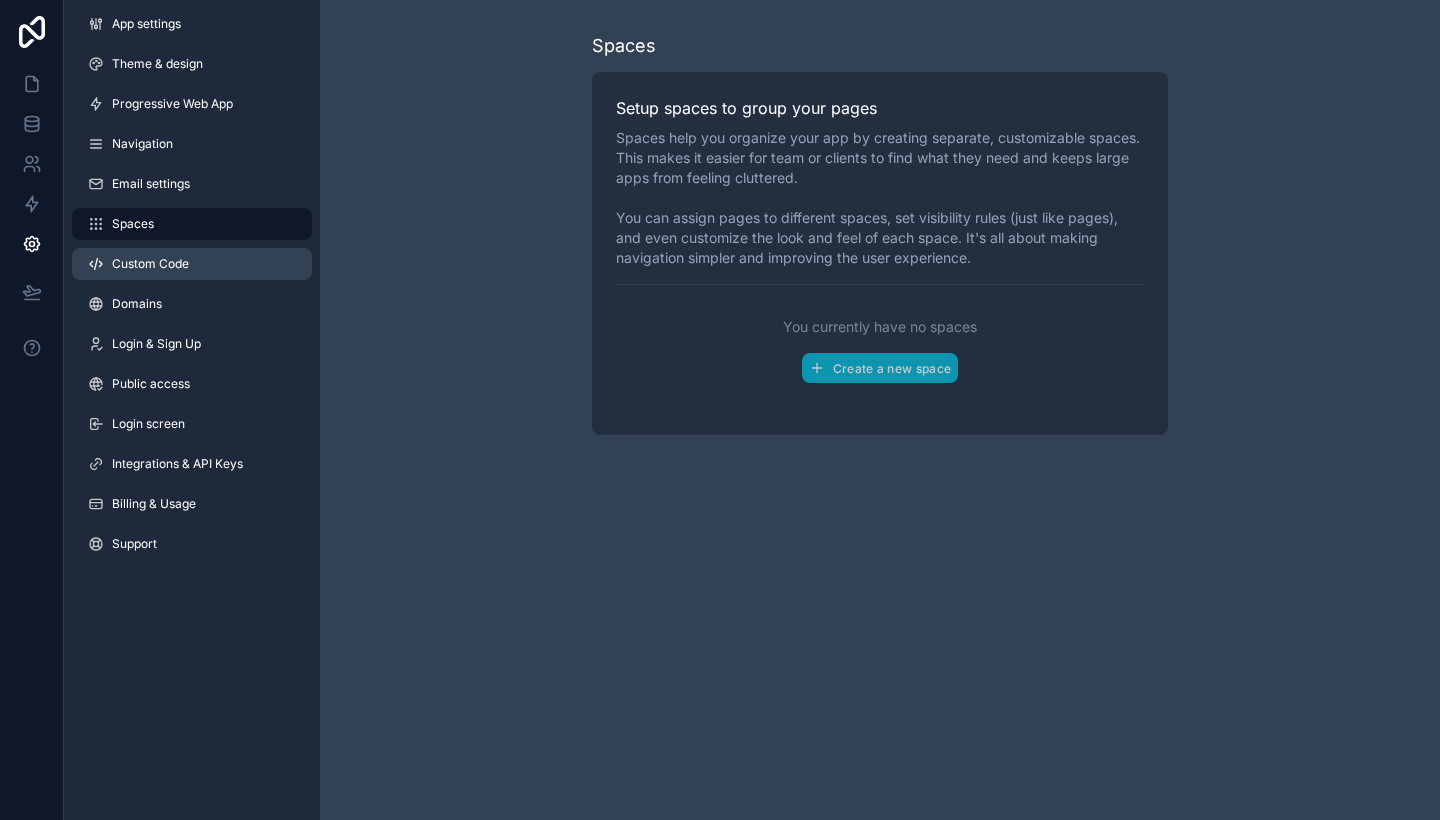 click on "Custom Code" at bounding box center (192, 264) 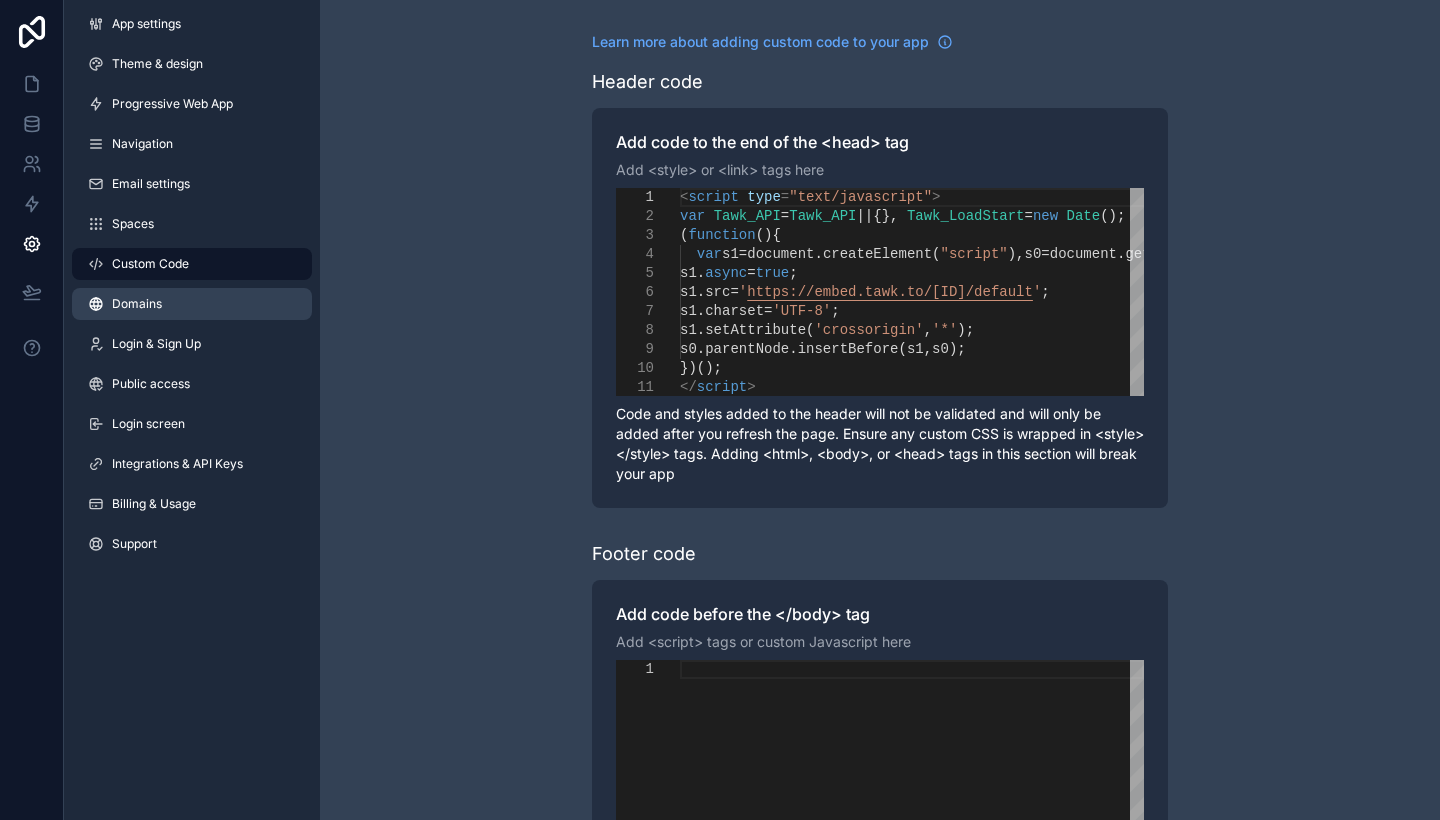 click on "Domains" at bounding box center [192, 304] 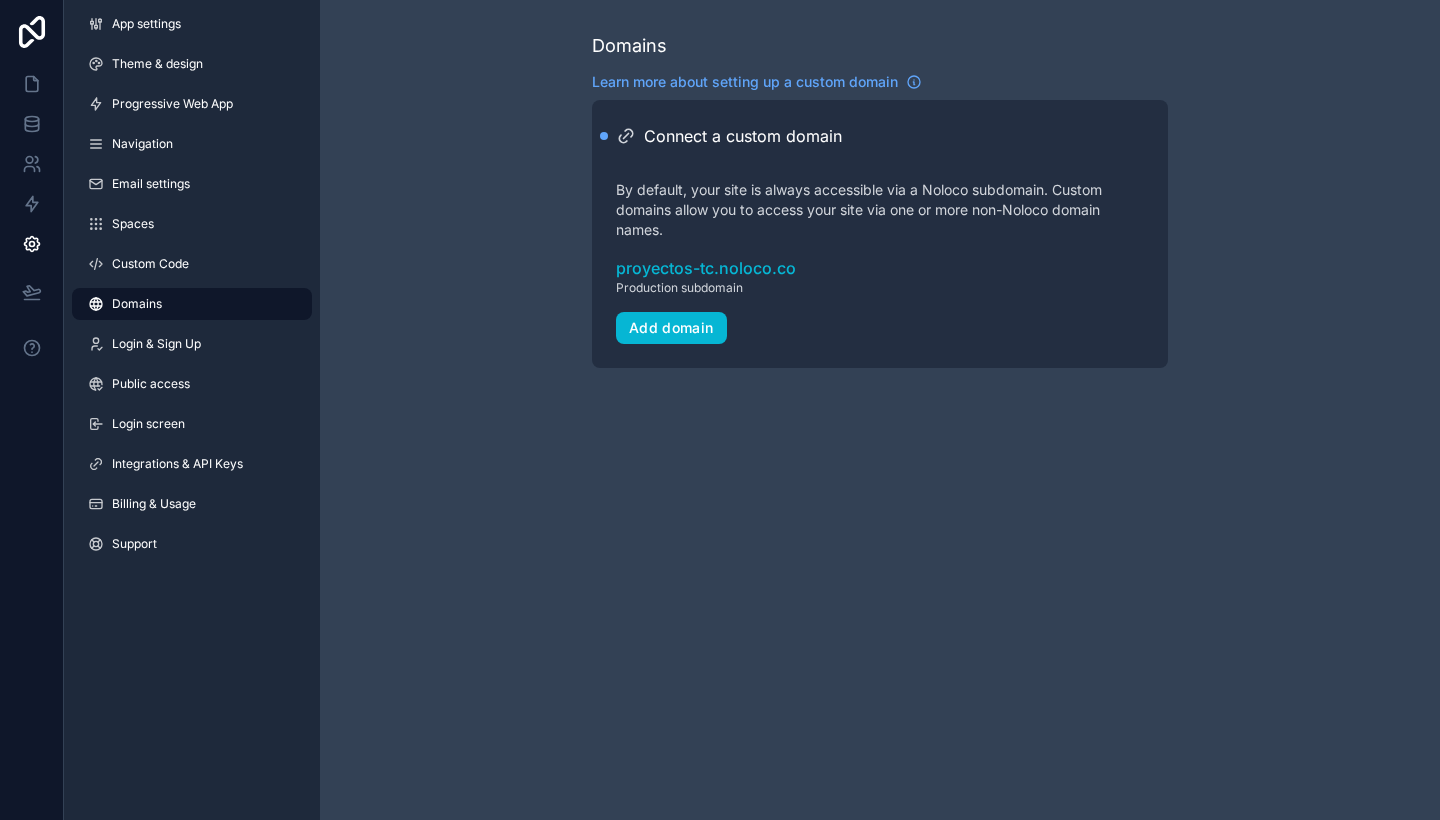 click on "Domains" at bounding box center (192, 304) 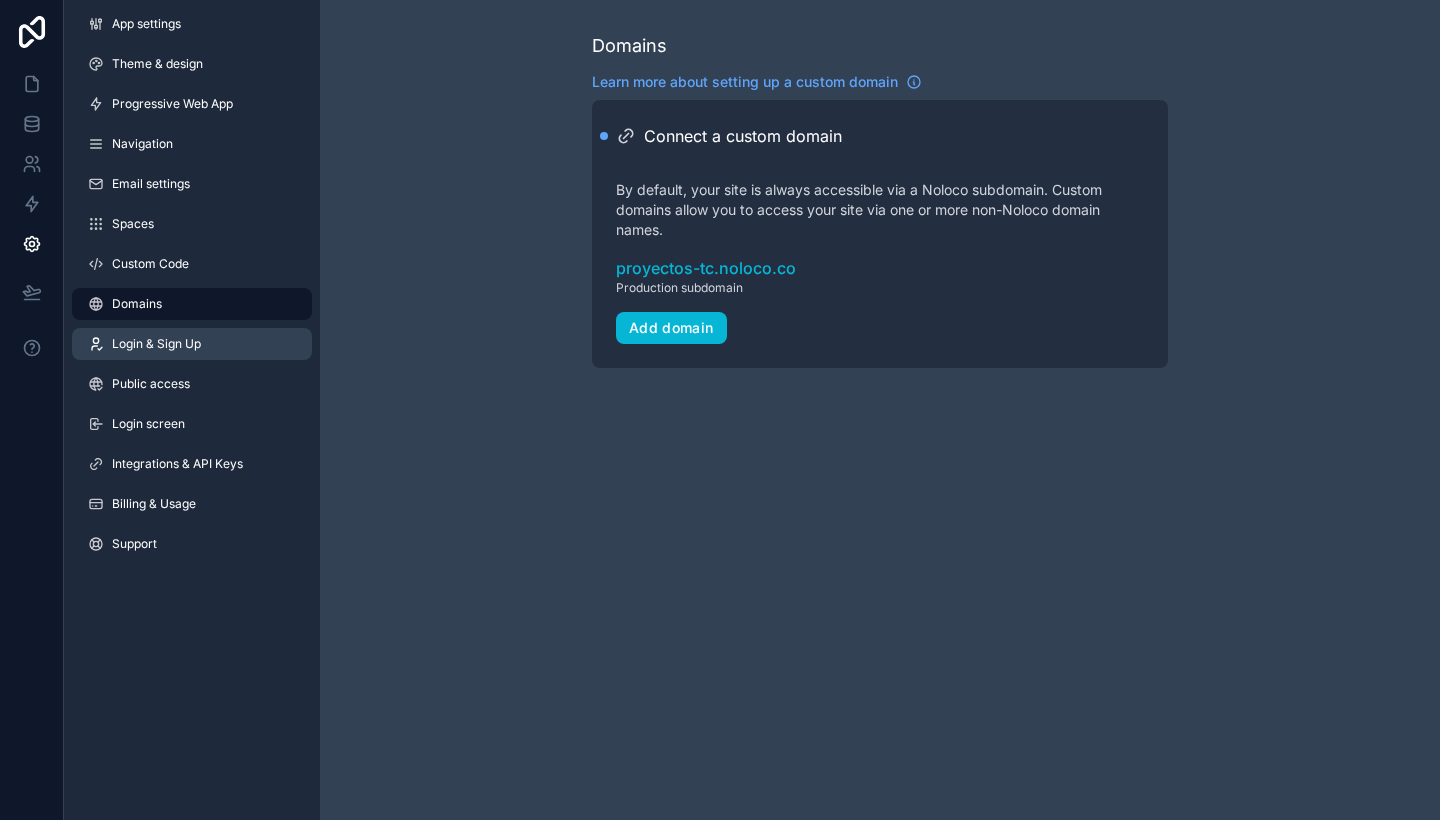 click on "Login & Sign Up" at bounding box center (156, 344) 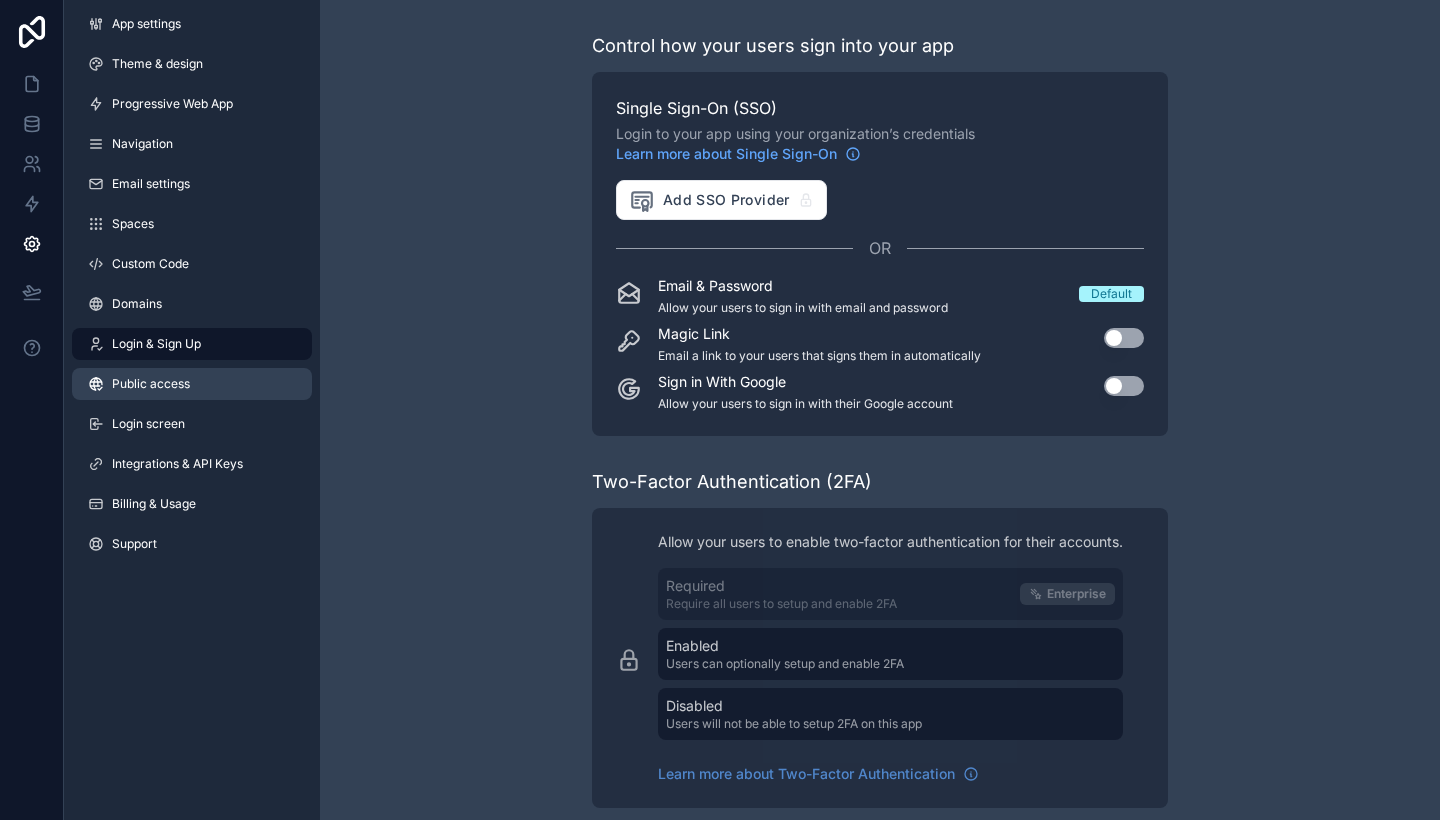 click on "Public access" at bounding box center (151, 384) 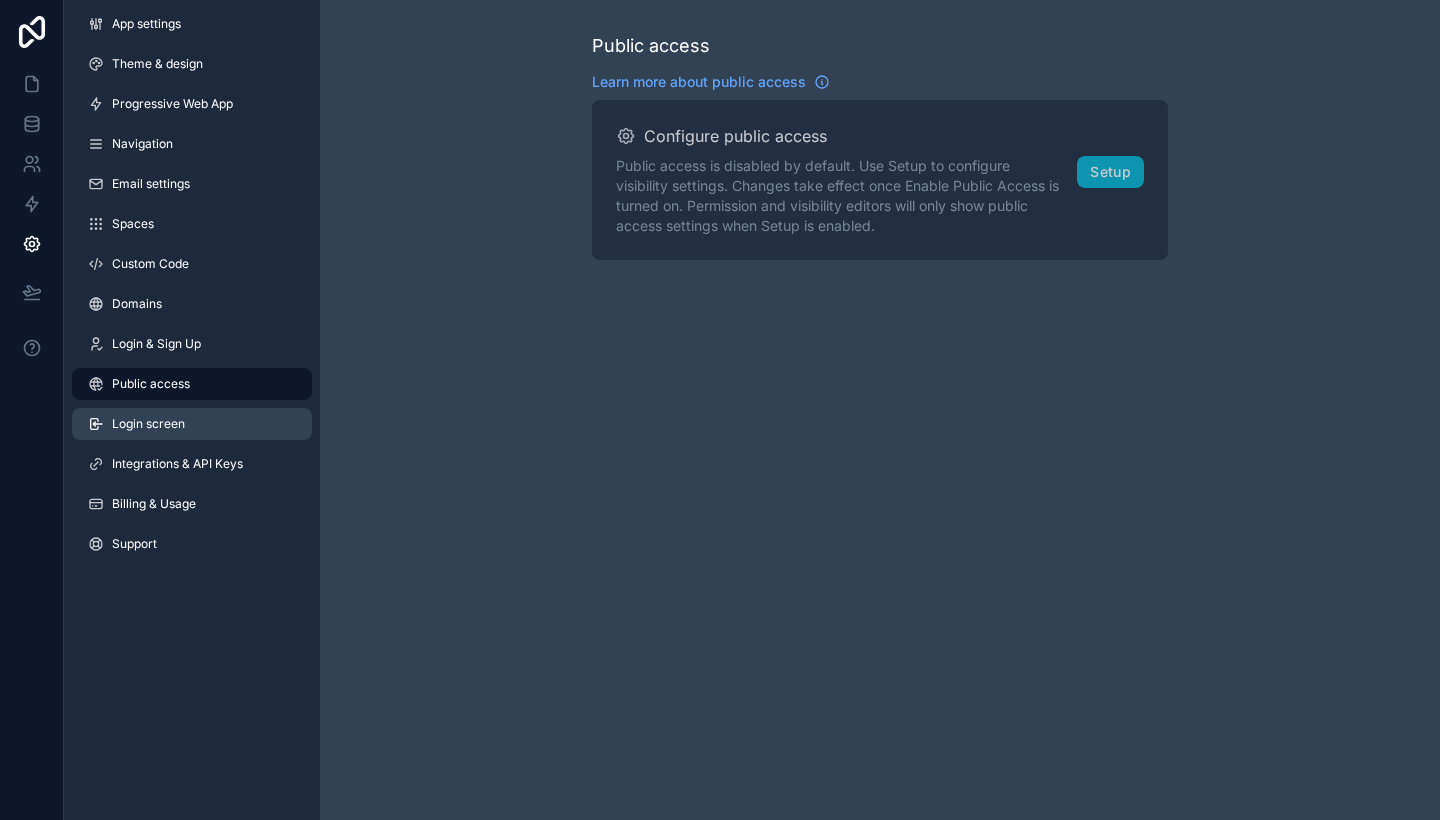 click on "Login screen" at bounding box center [148, 424] 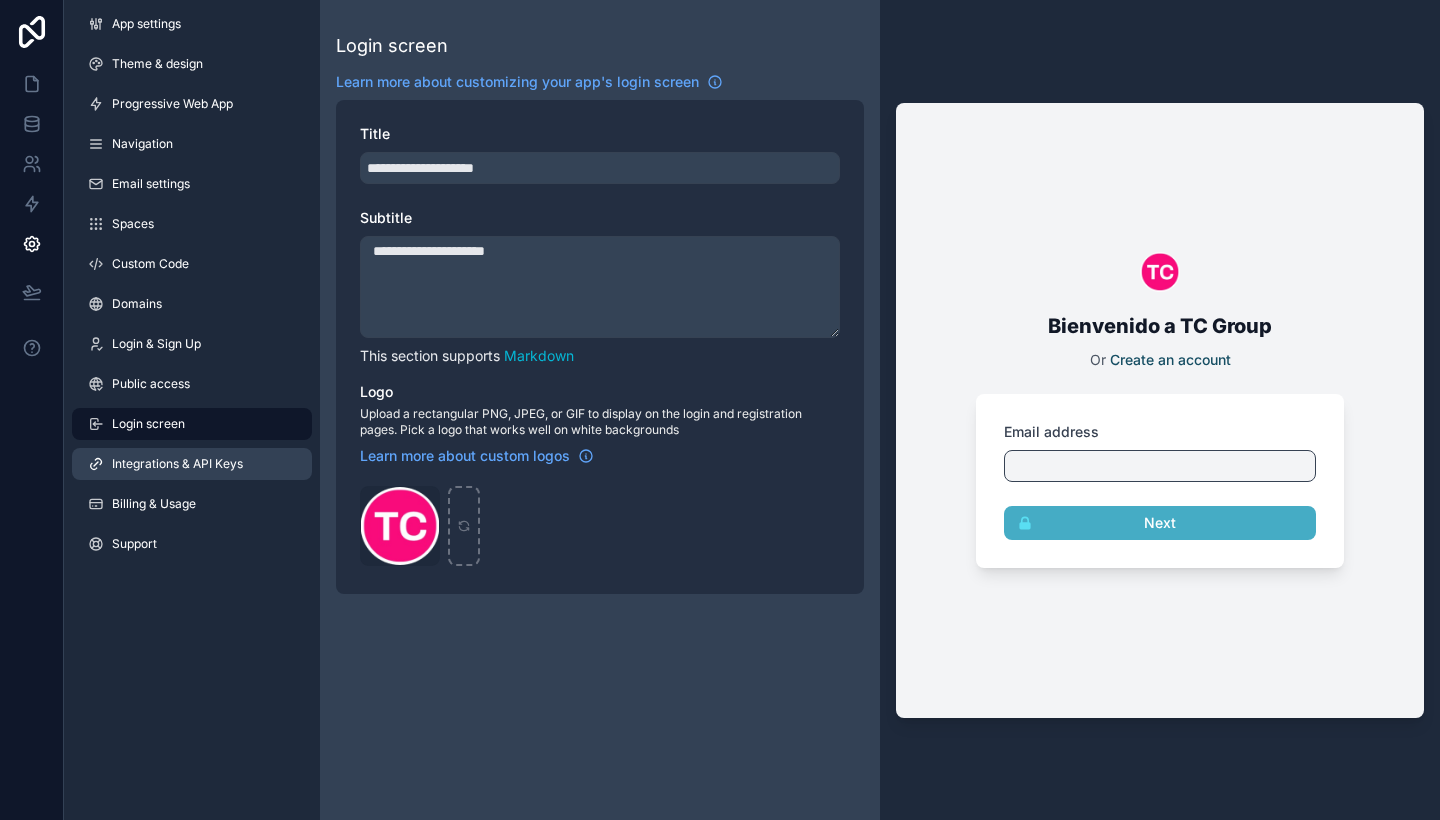 click on "Integrations & API Keys" at bounding box center (192, 464) 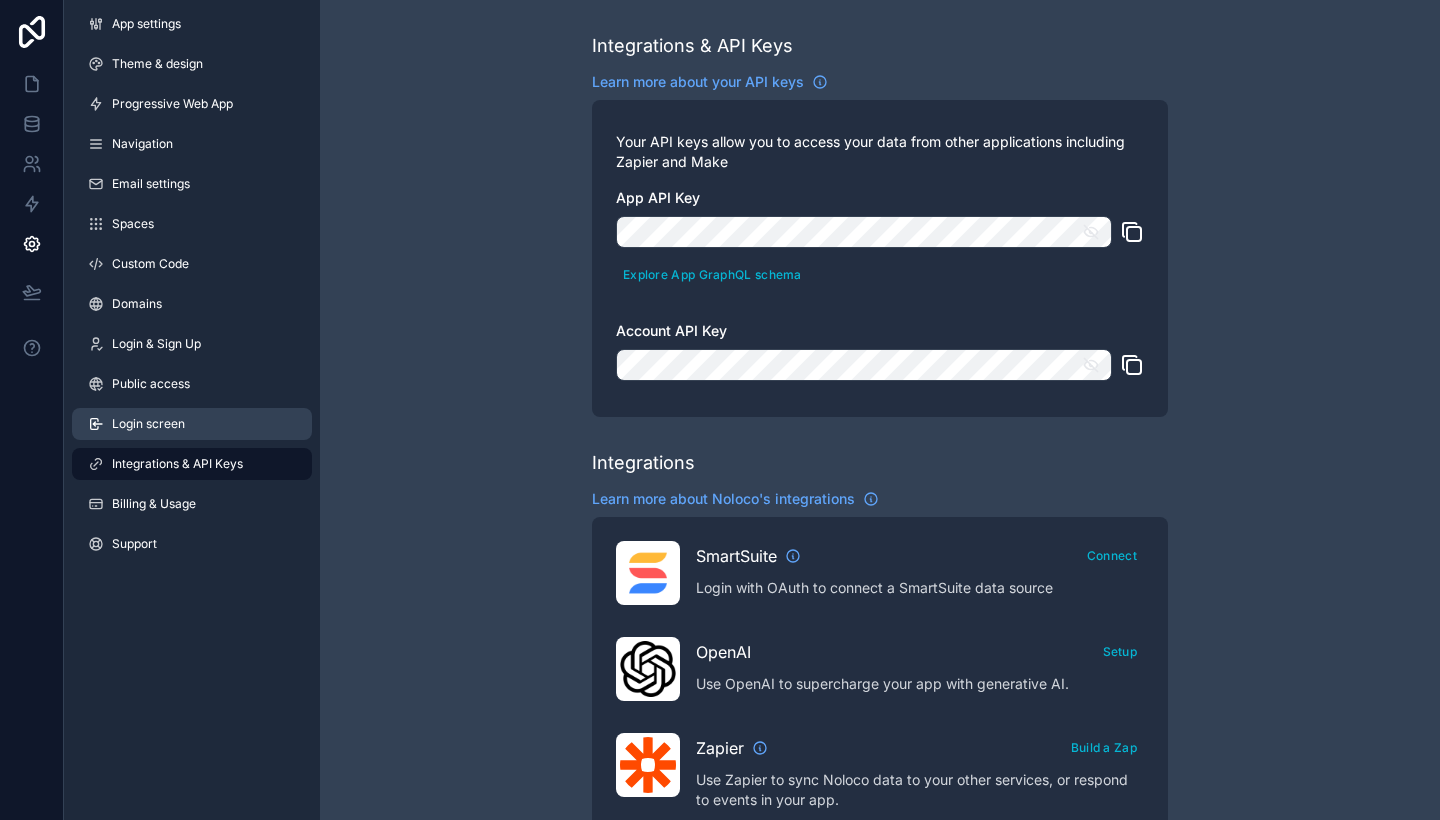 click on "Login screen" at bounding box center [192, 424] 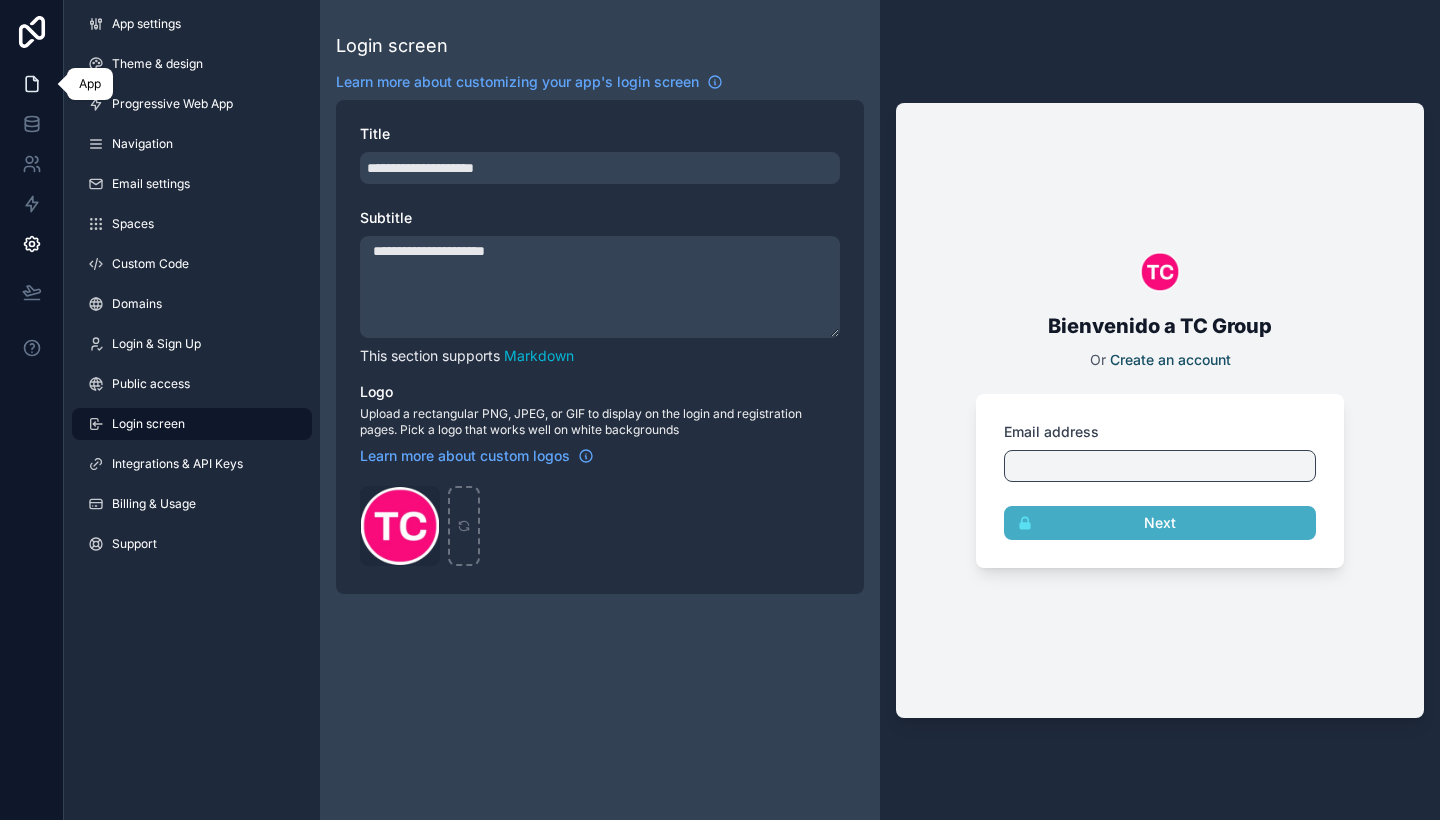 click 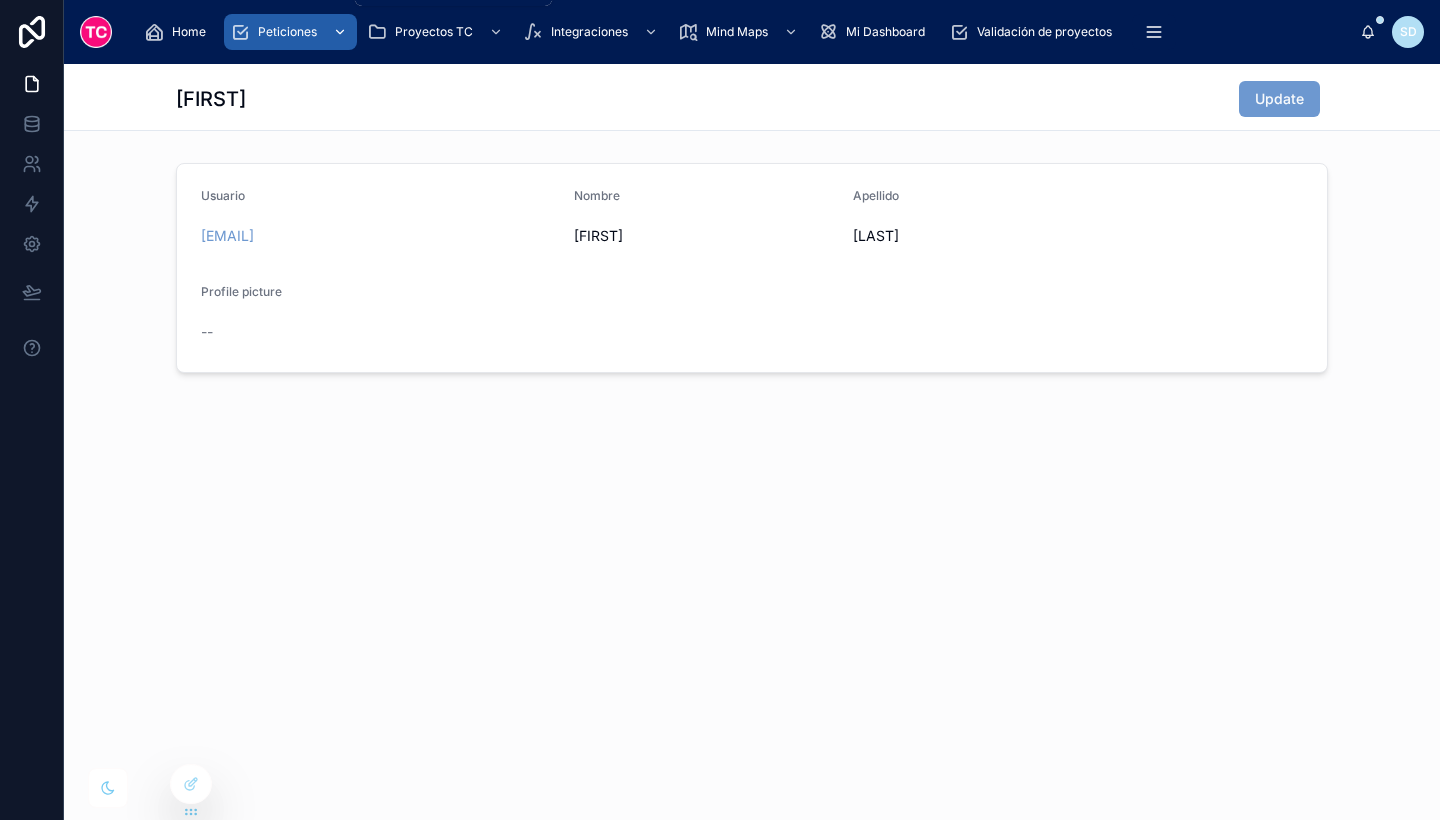 click on "Peticiones" at bounding box center [287, 32] 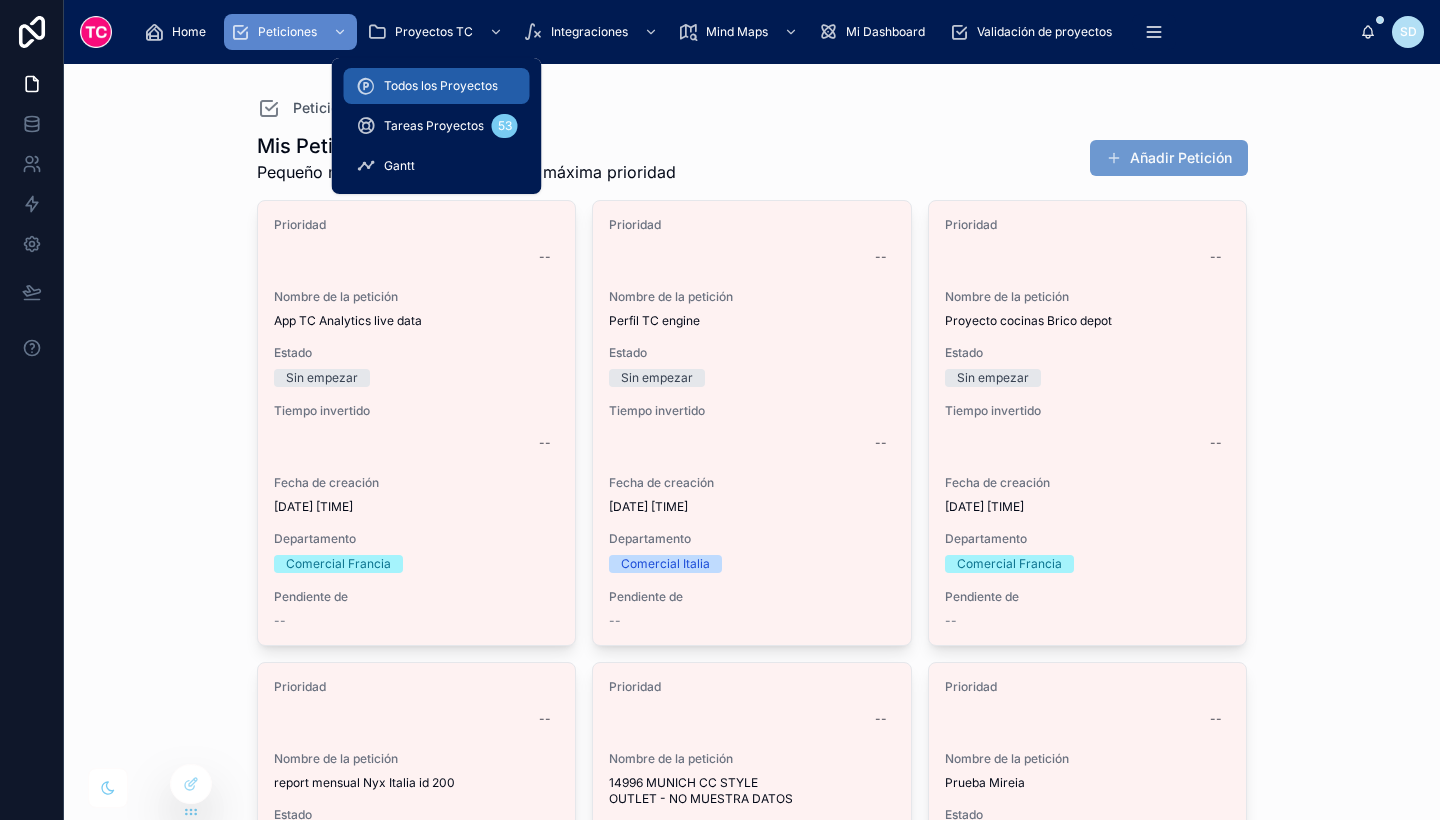 click on "Todos los Proyectos" at bounding box center [441, 86] 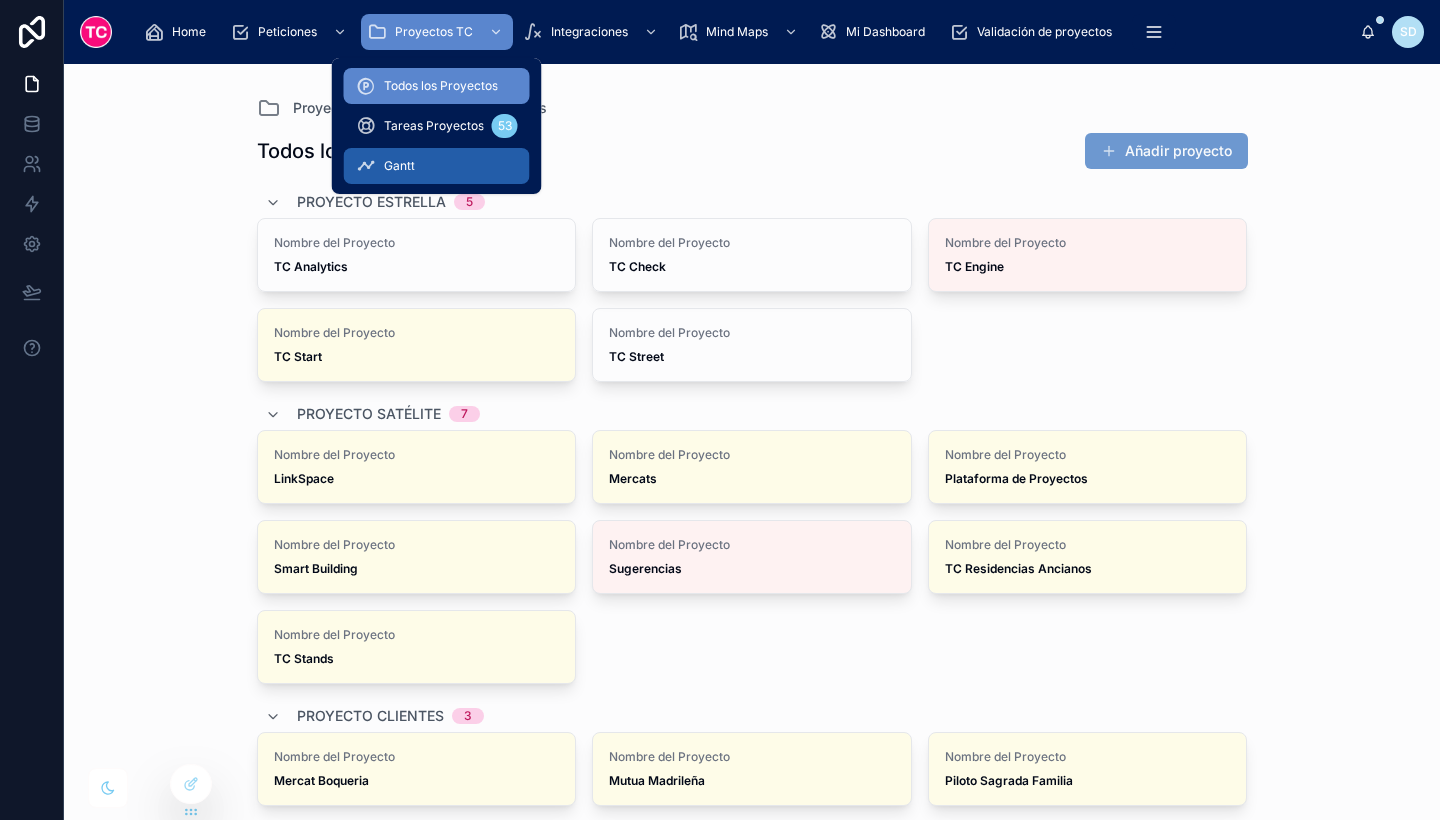 click on "Gantt" at bounding box center (437, 166) 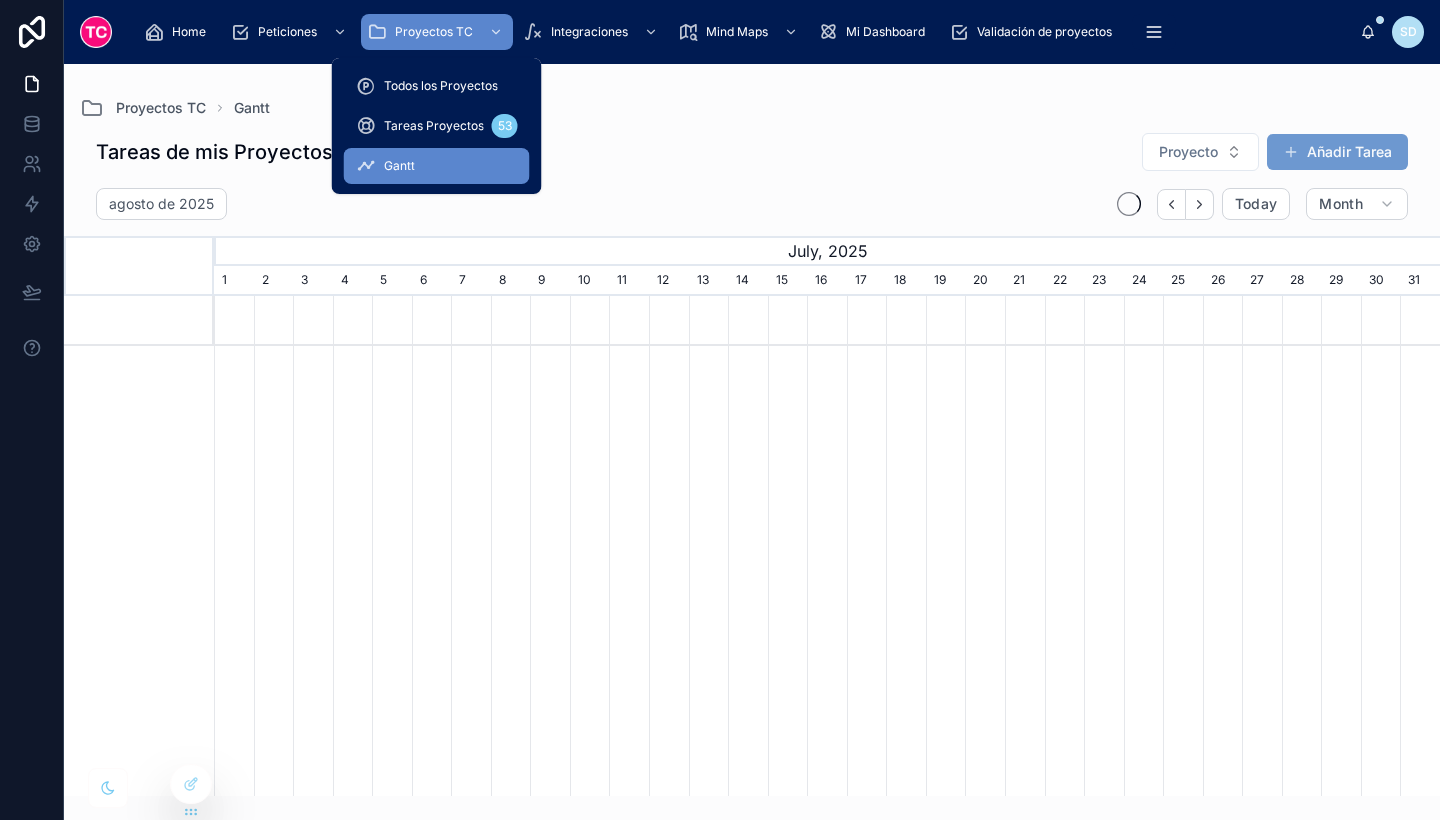 scroll, scrollTop: 0, scrollLeft: 1226, axis: horizontal 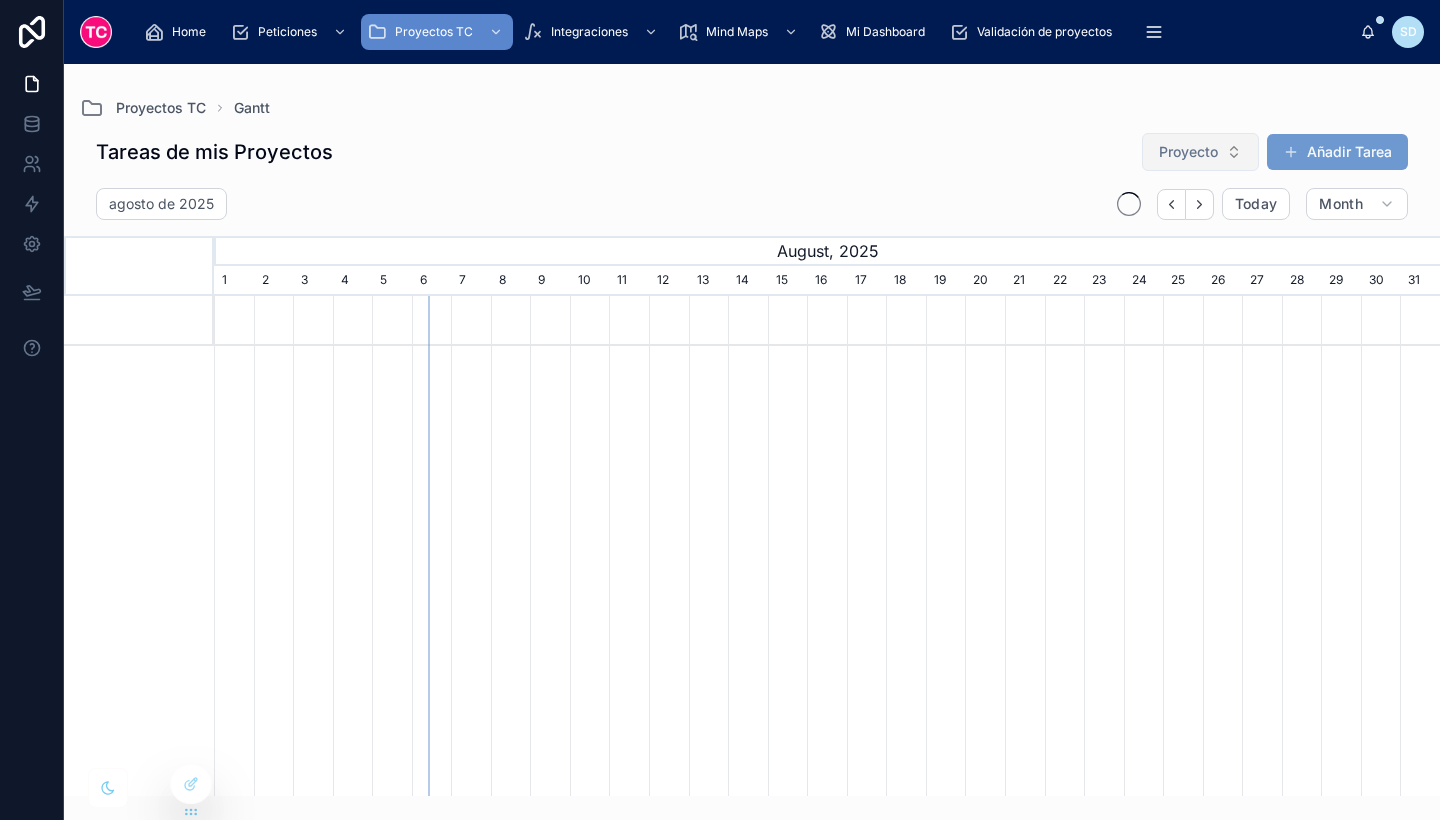 click on "Proyecto" at bounding box center (1188, 152) 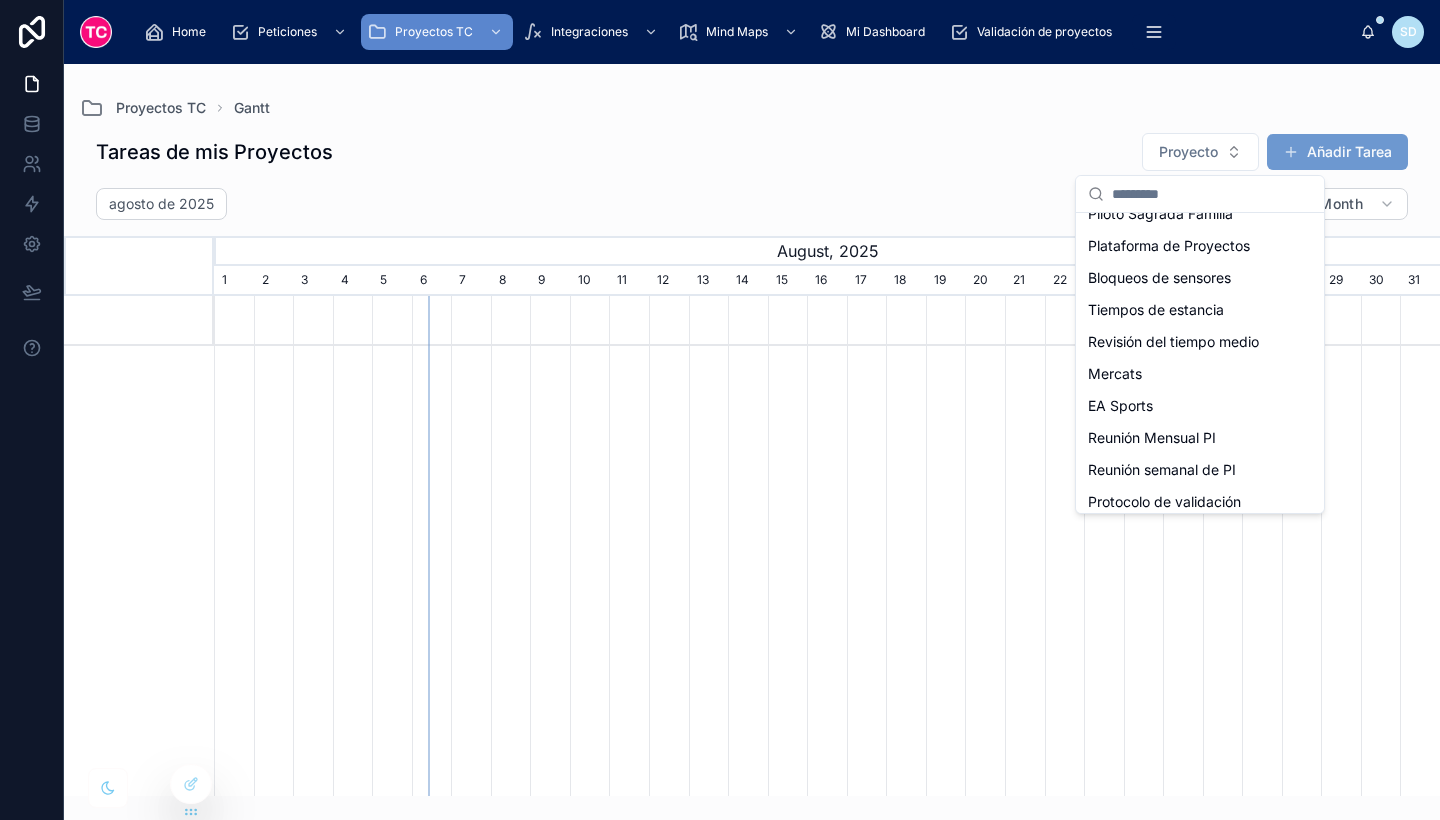 scroll, scrollTop: 182, scrollLeft: 0, axis: vertical 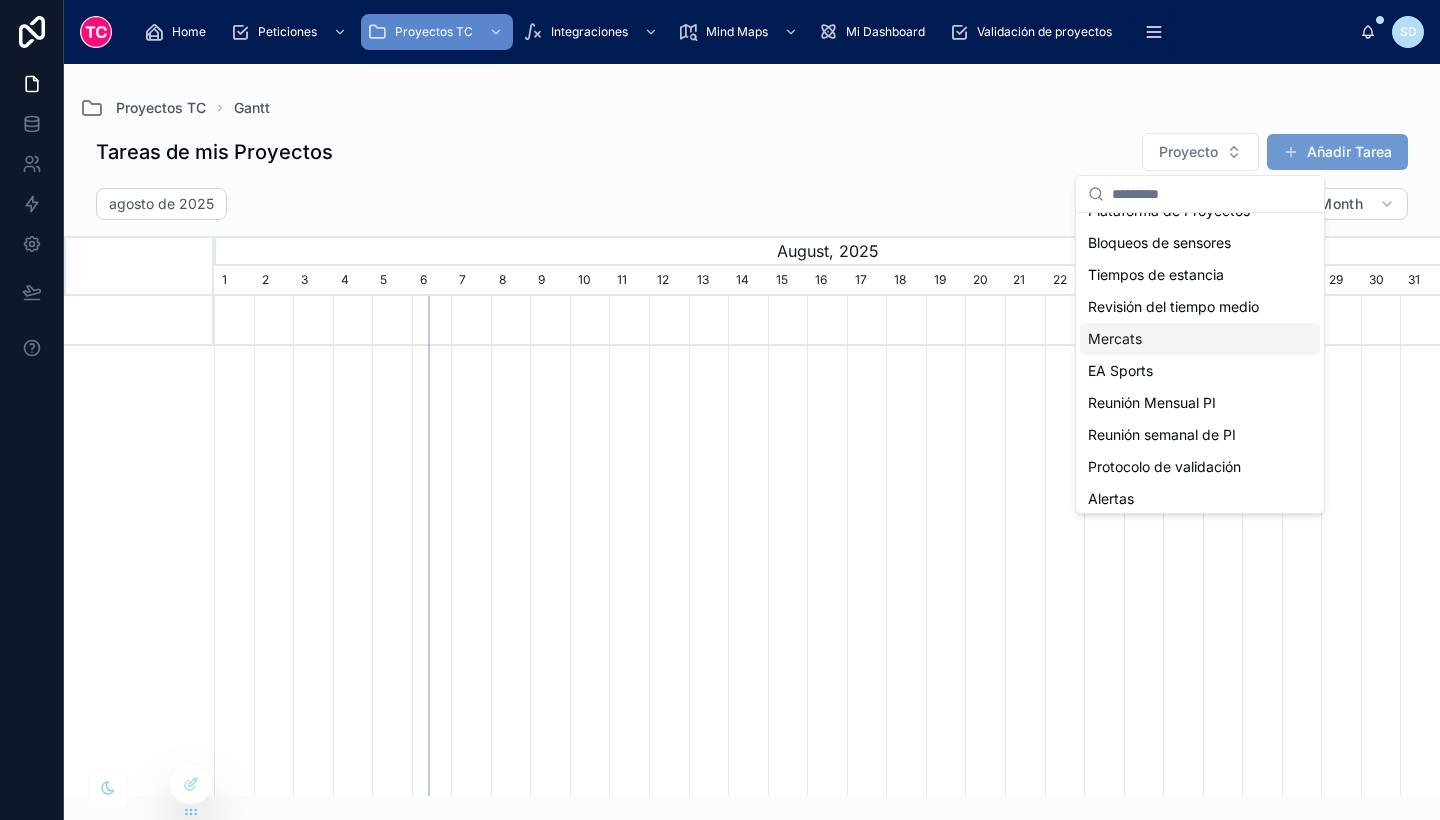 click on "Mercats" at bounding box center (1200, 339) 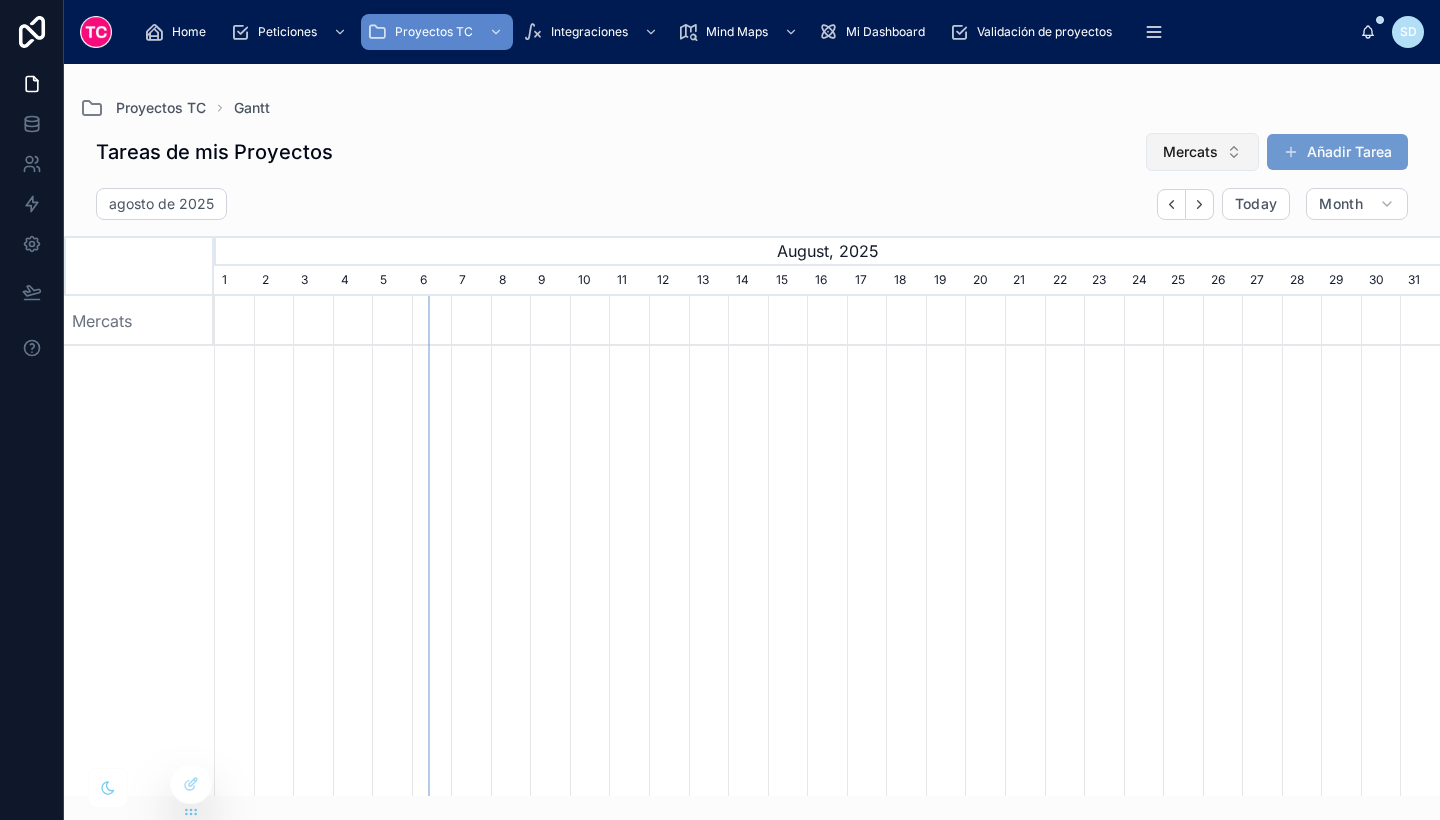 click on "Mercats" at bounding box center [1202, 152] 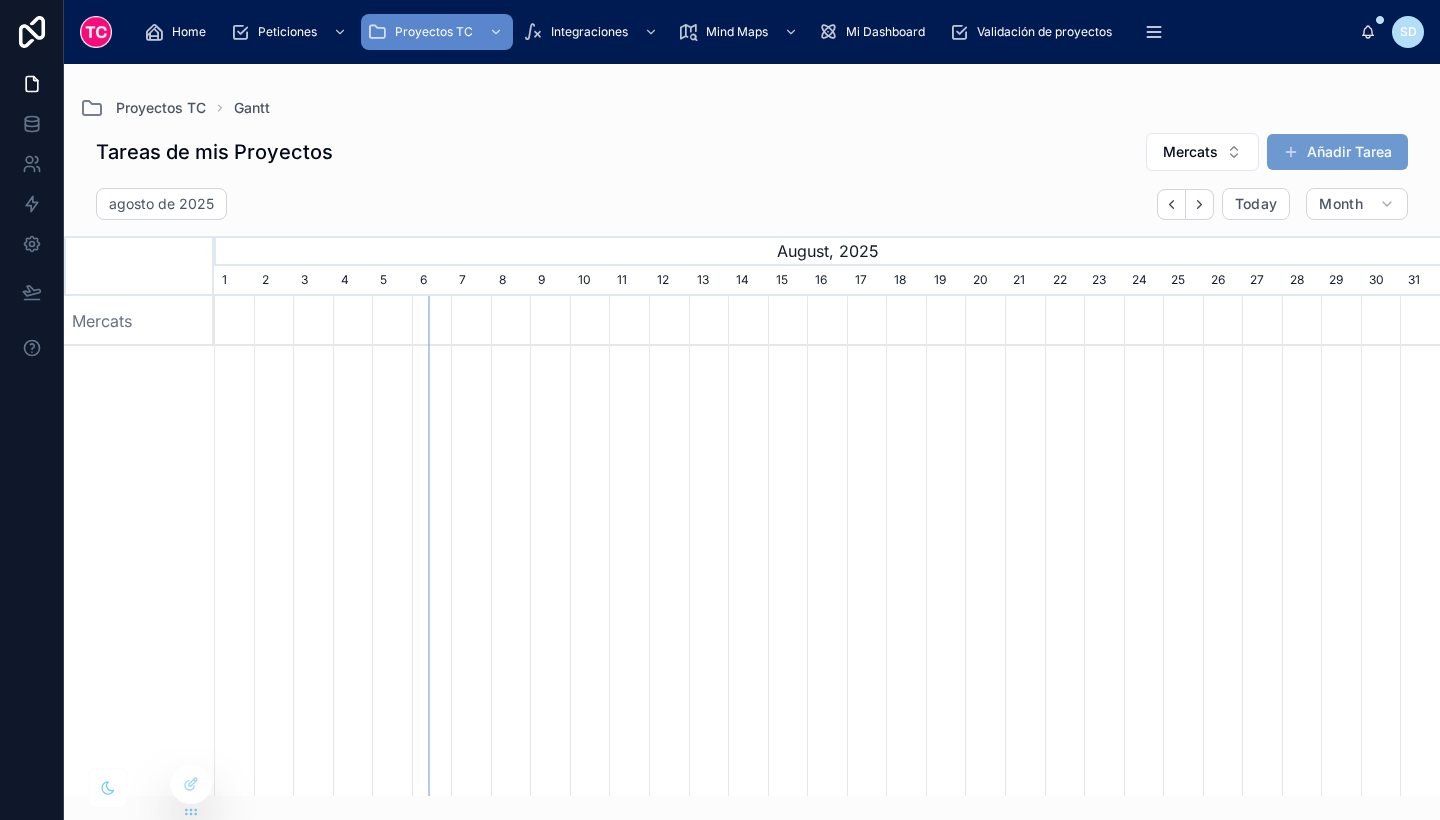 click on "Proyectos TC Gantt" at bounding box center [752, 108] 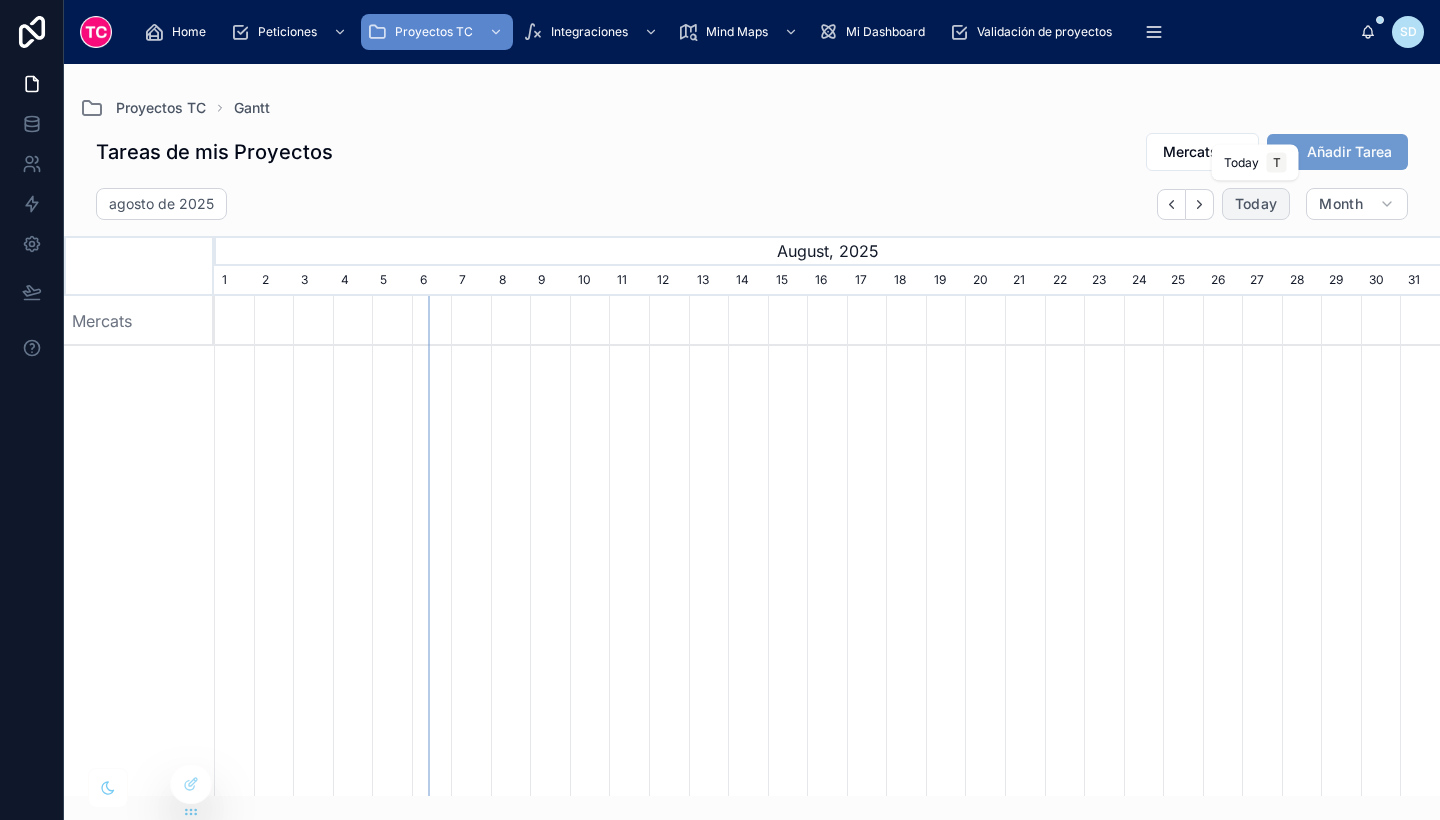 click on "Today" at bounding box center (1256, 204) 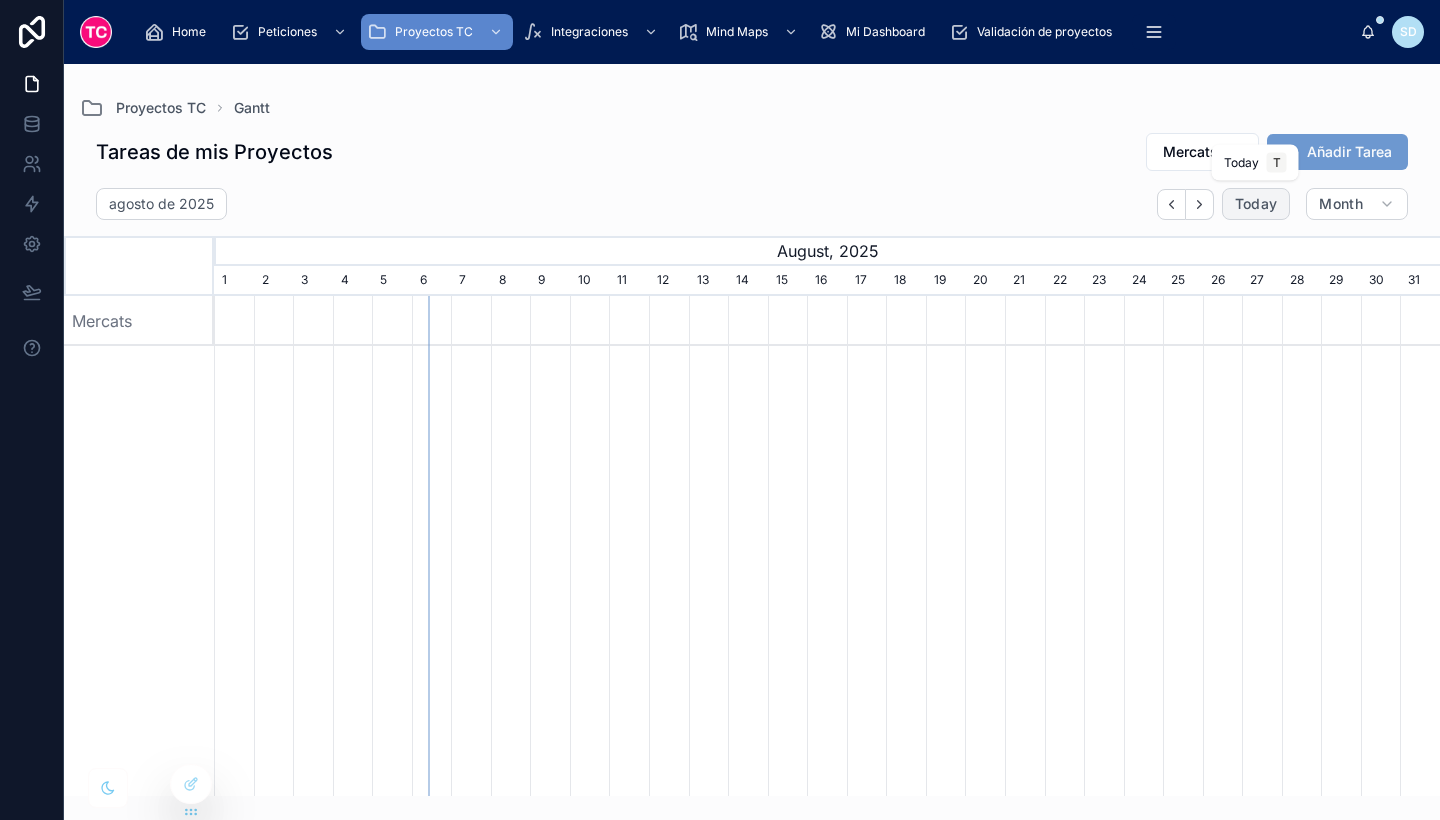 click on "Today" at bounding box center (1256, 204) 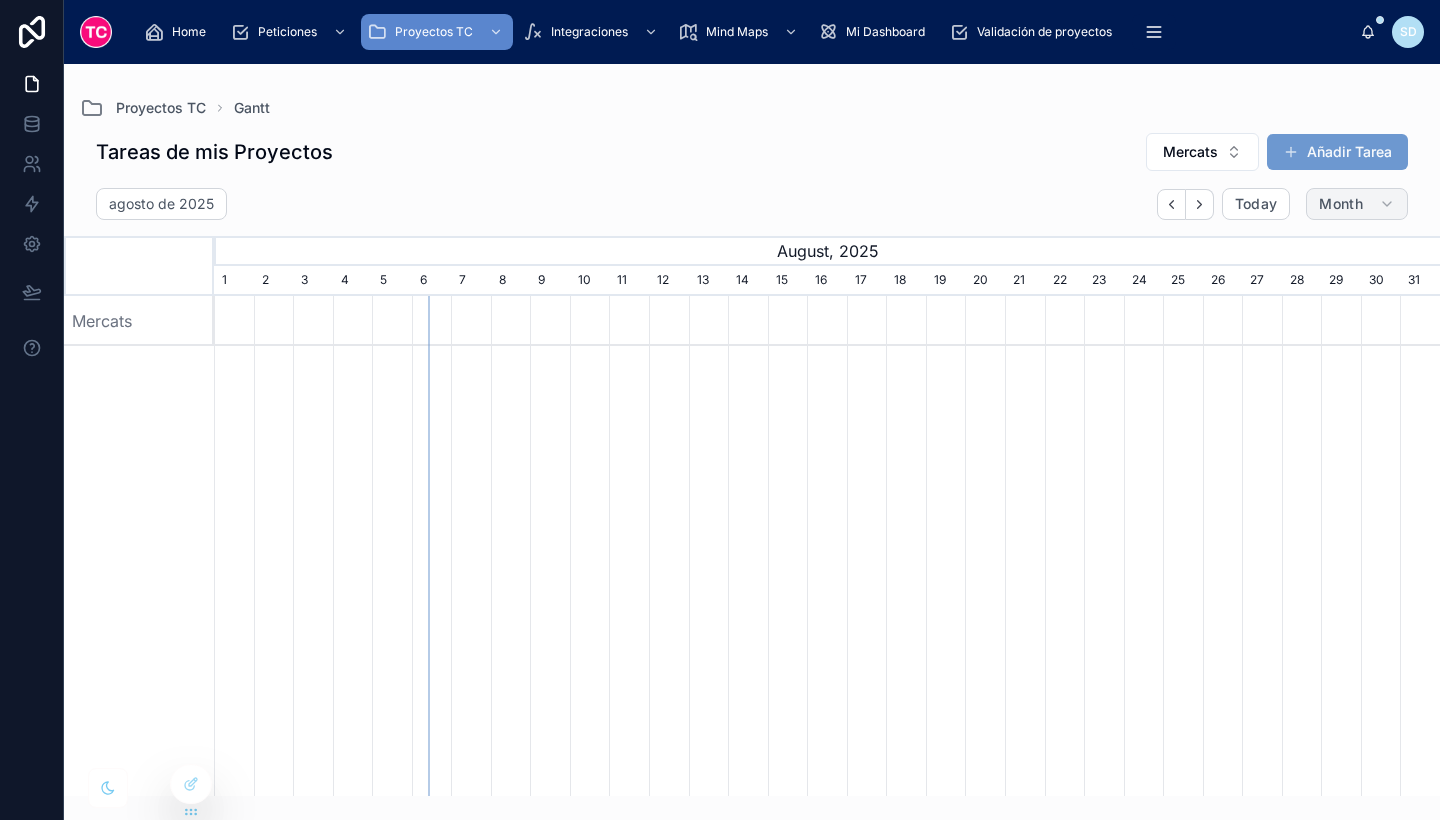 click on "Month" at bounding box center (1341, 204) 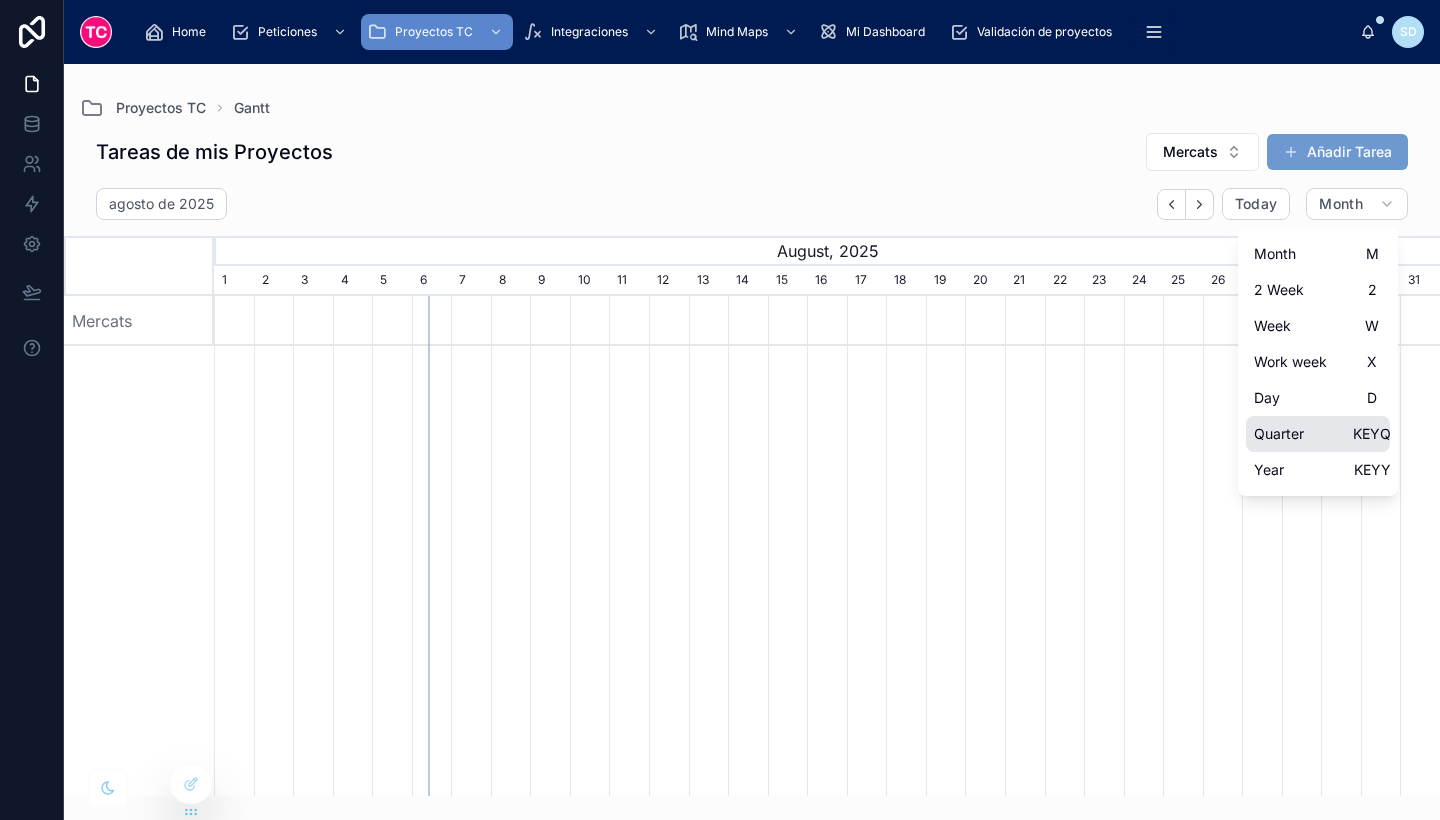 click on "Quarter KEYQ" at bounding box center (1318, 434) 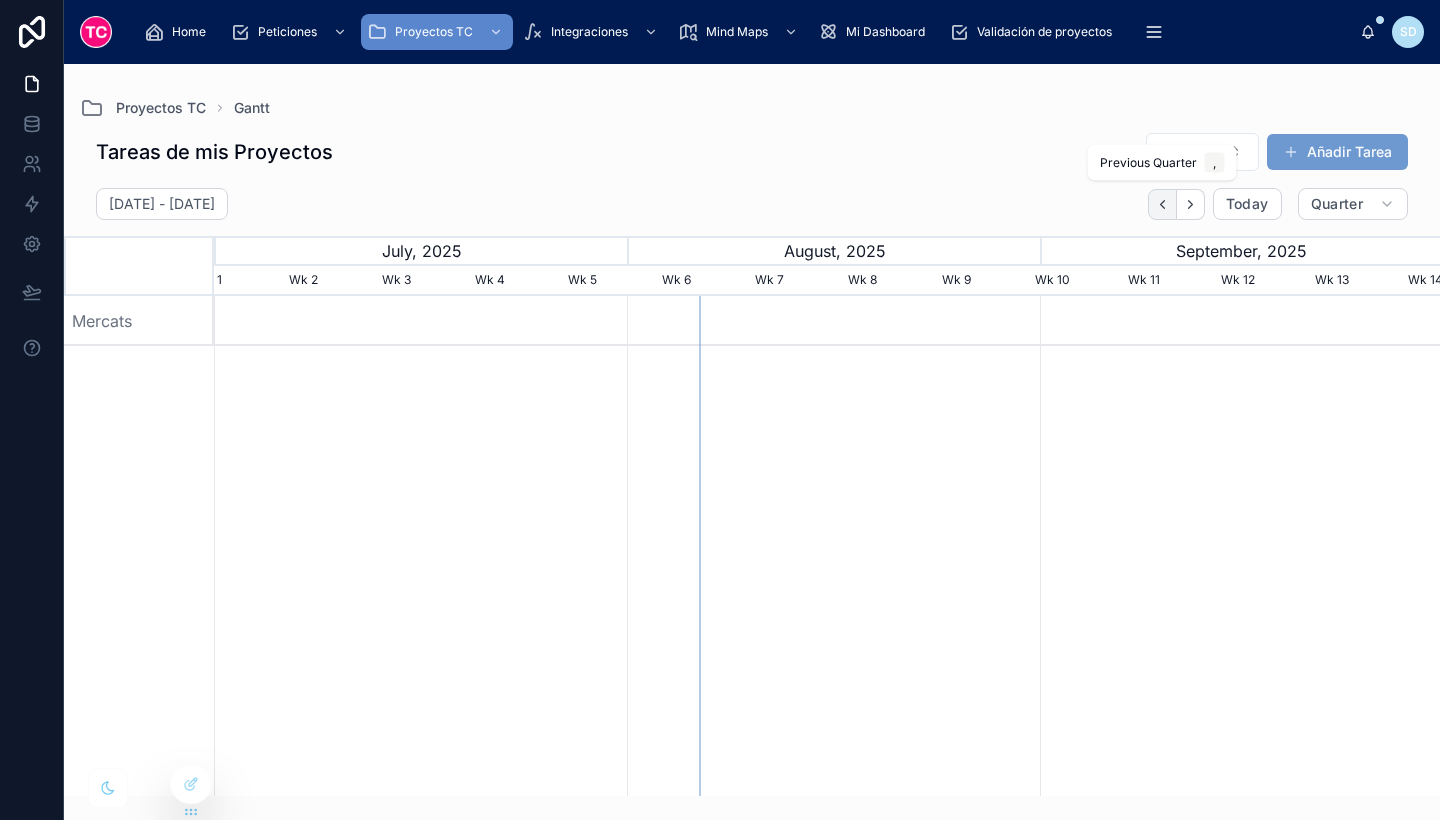 click 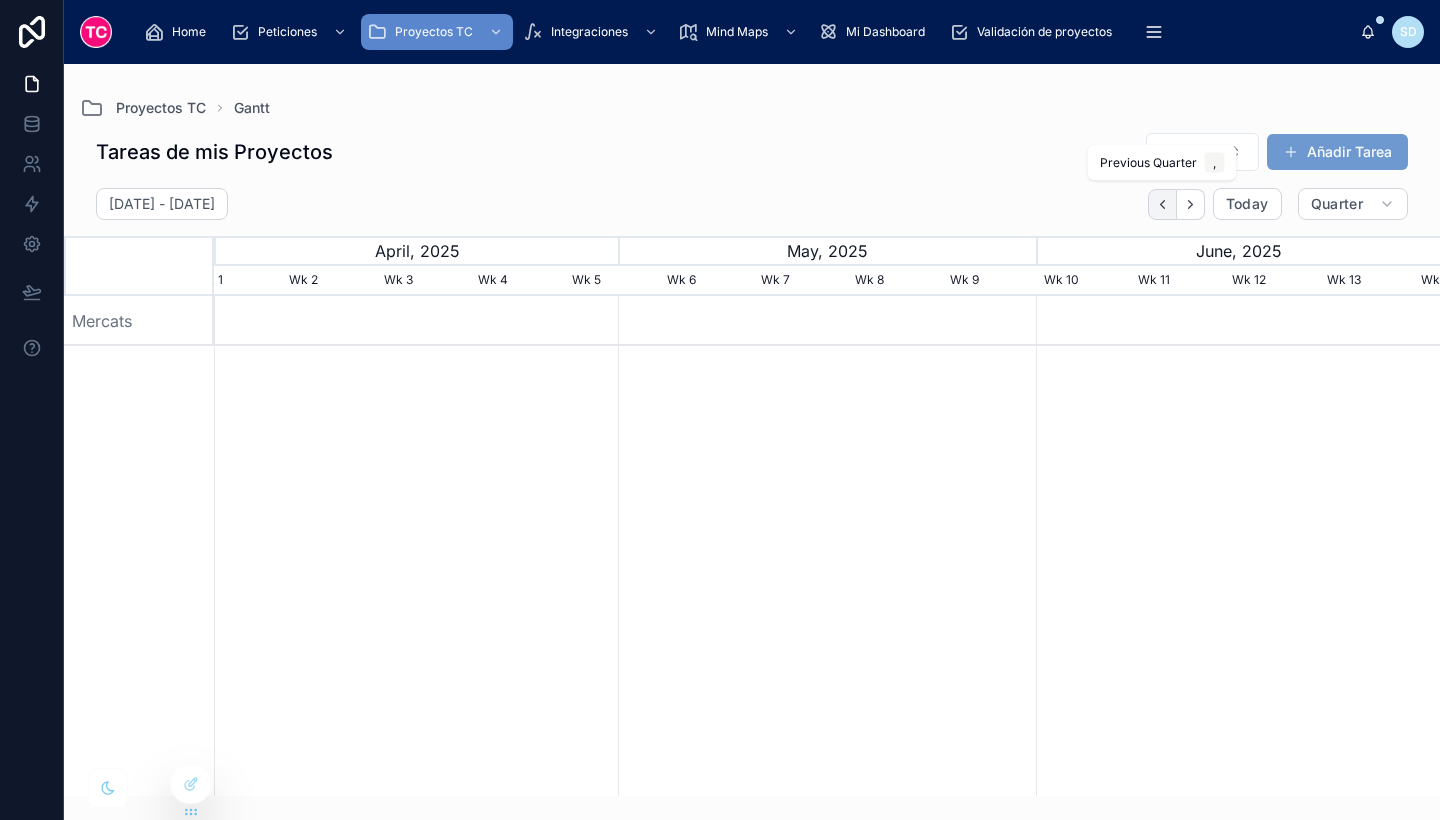 click 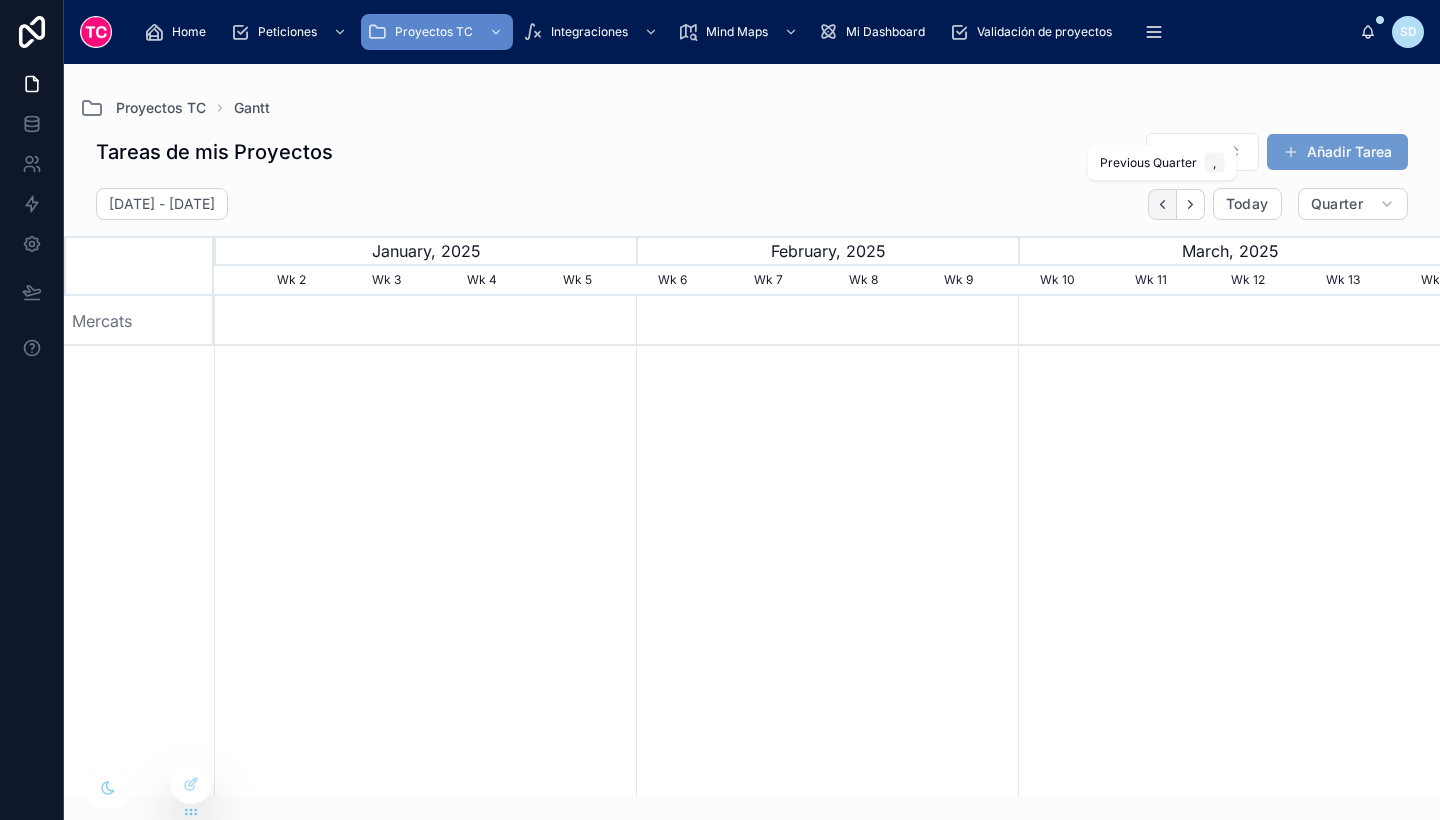 click 